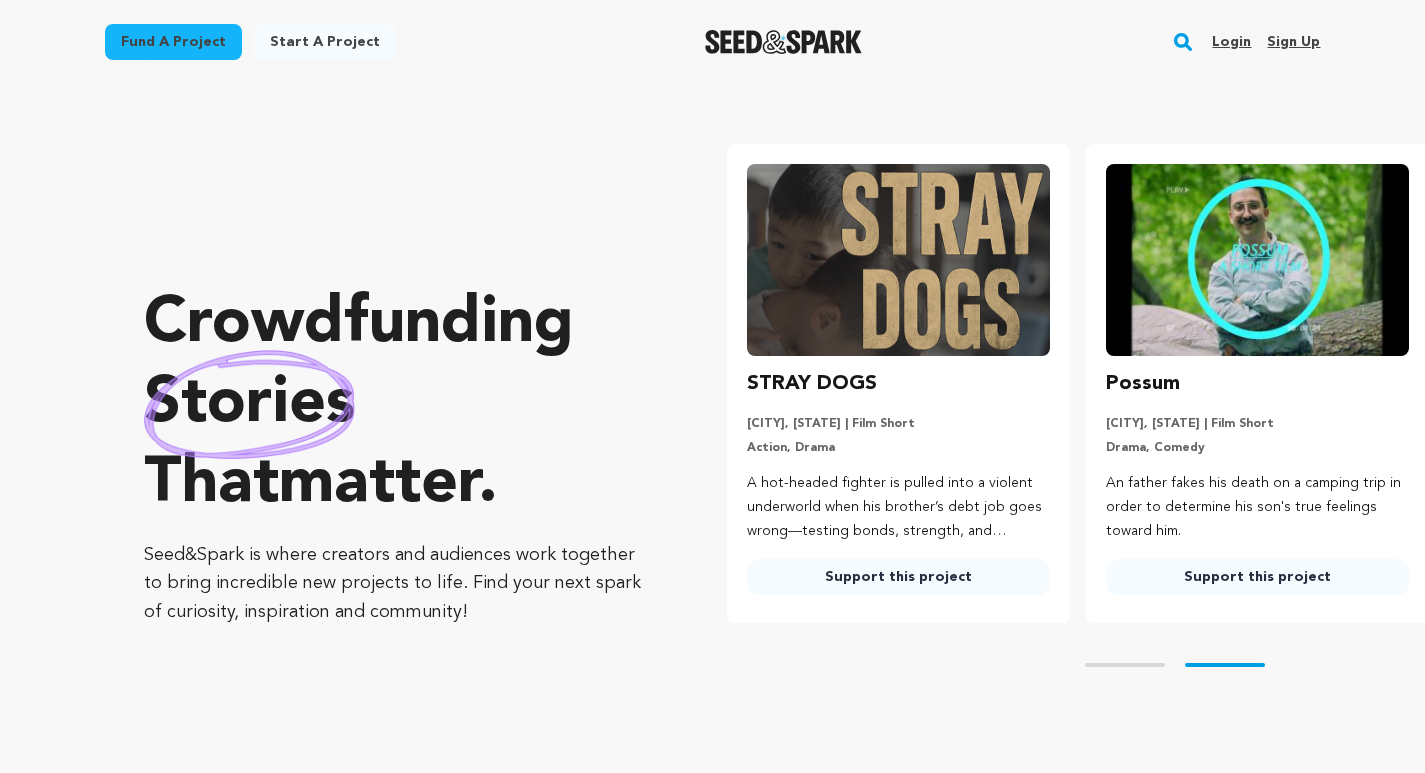 scroll, scrollTop: 0, scrollLeft: 0, axis: both 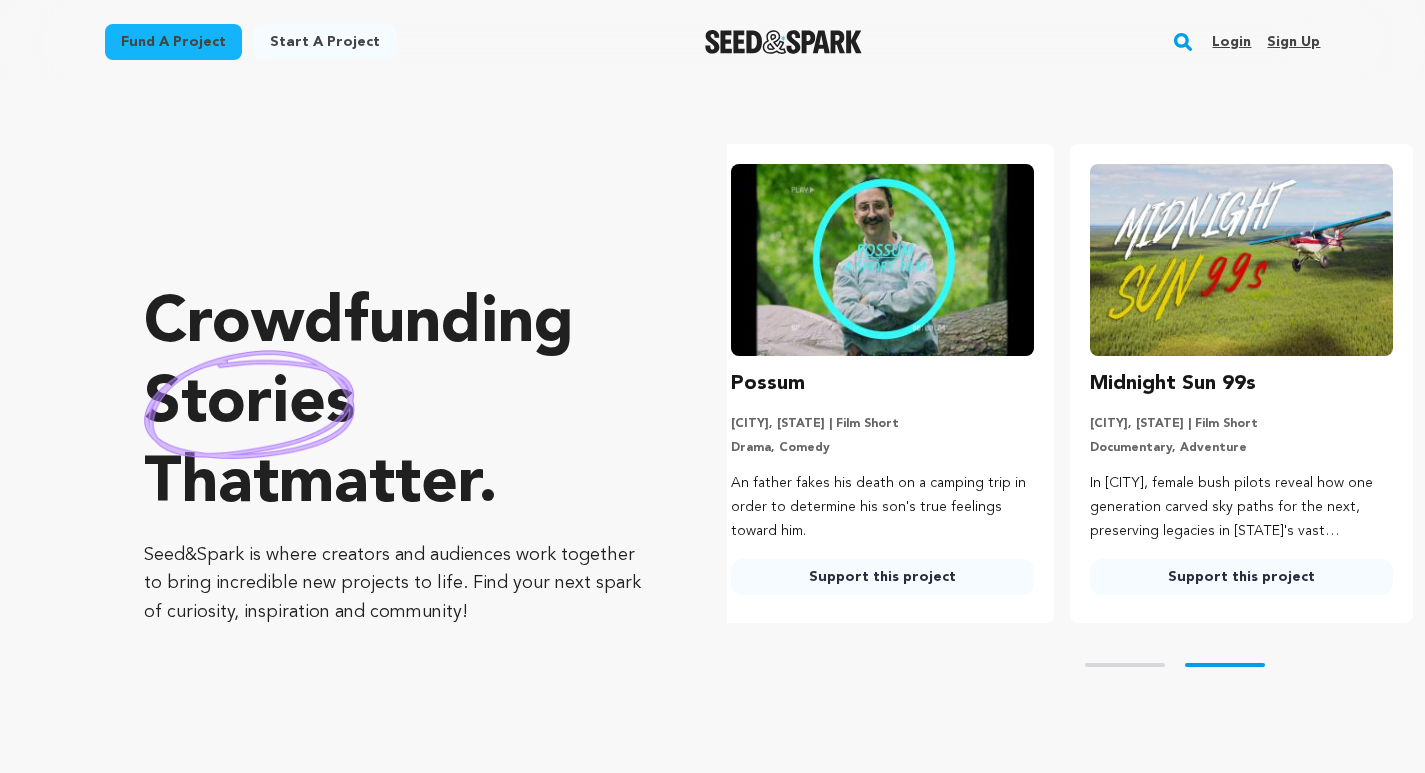 click on "Sign up" at bounding box center (1293, 42) 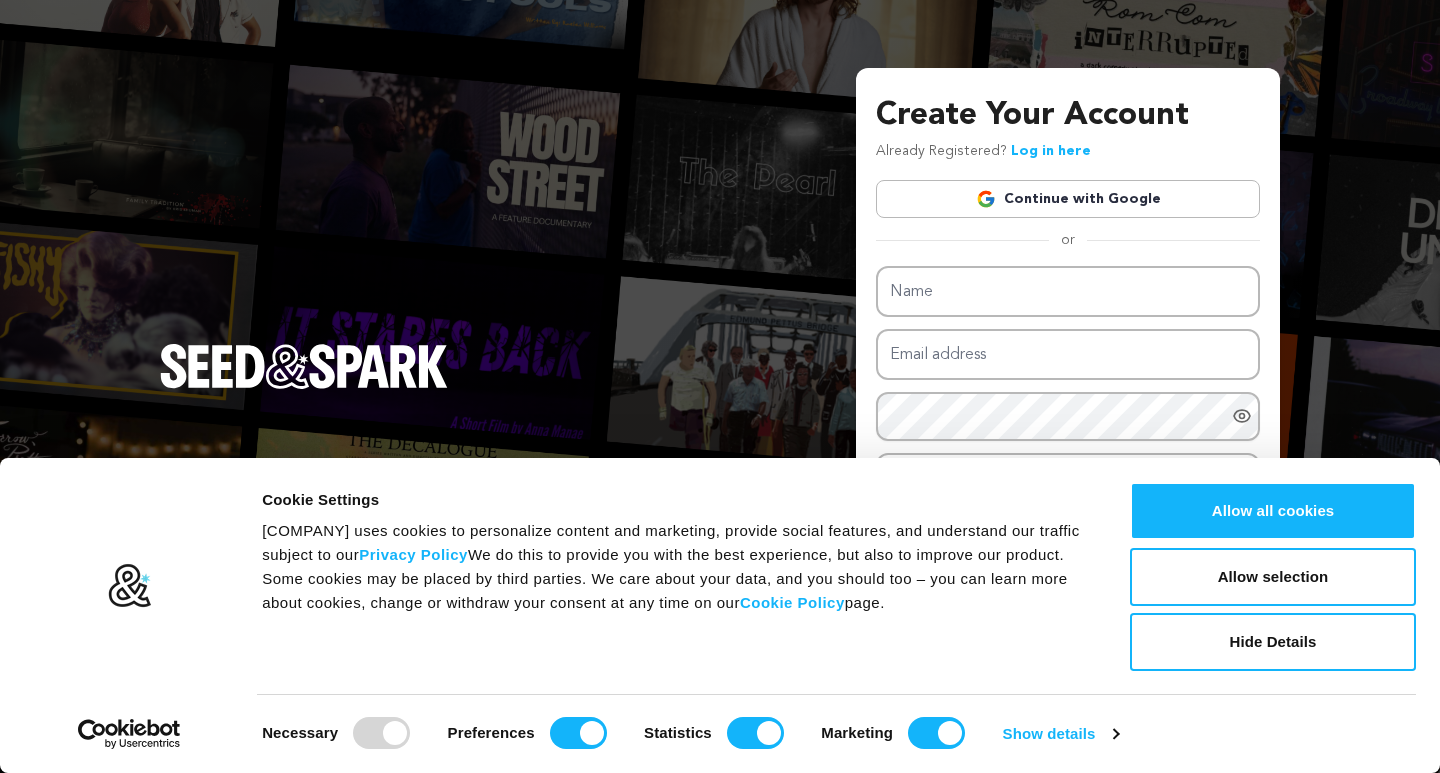 scroll, scrollTop: 0, scrollLeft: 0, axis: both 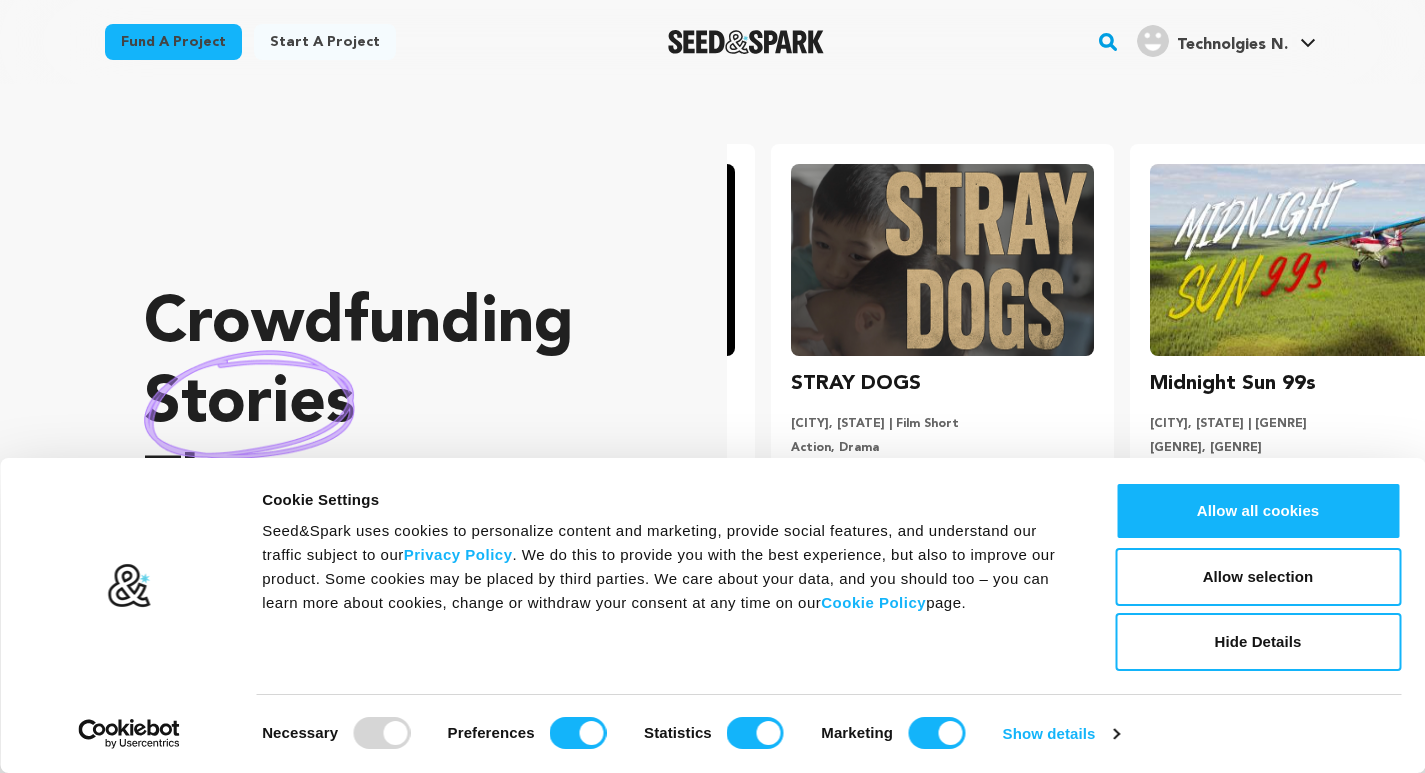 click on "Technolgies N." at bounding box center [1232, 45] 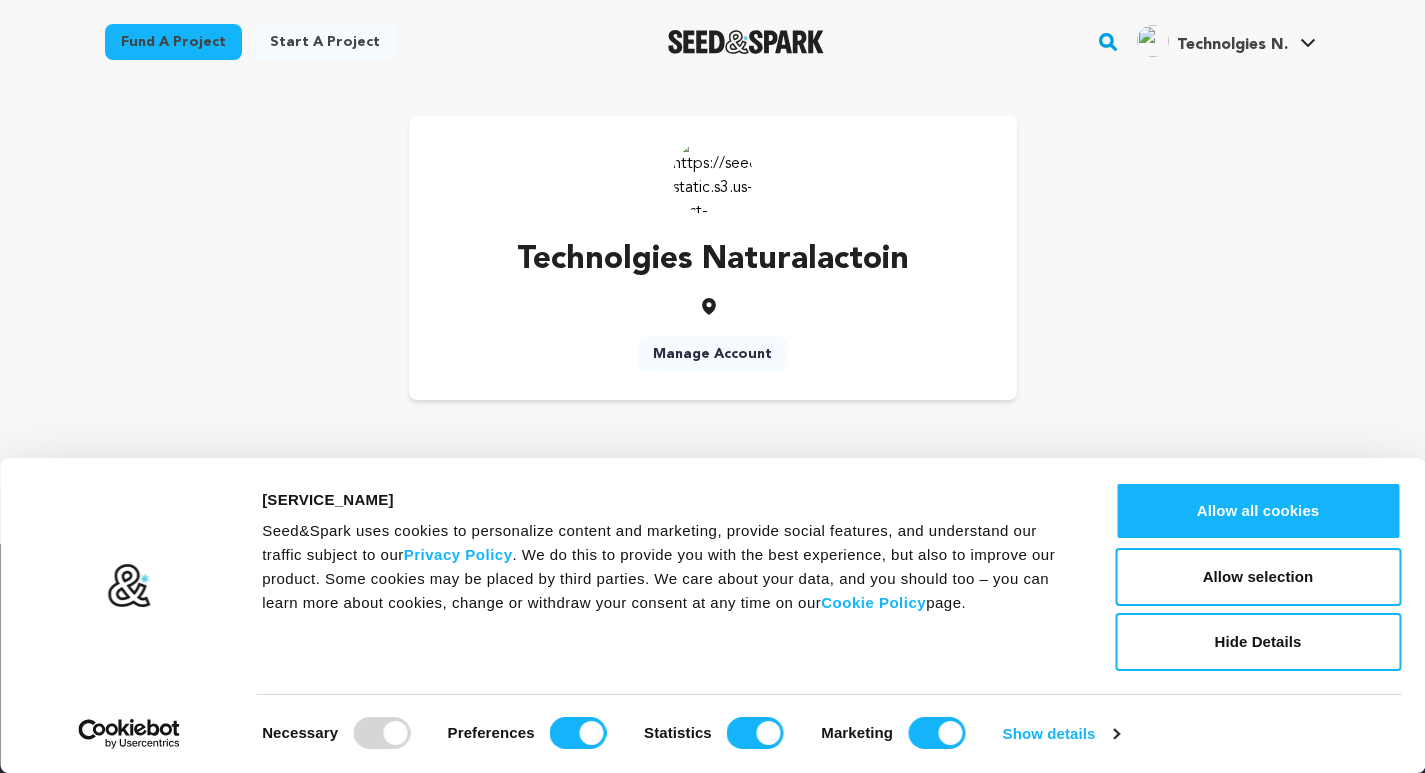 scroll, scrollTop: 0, scrollLeft: 0, axis: both 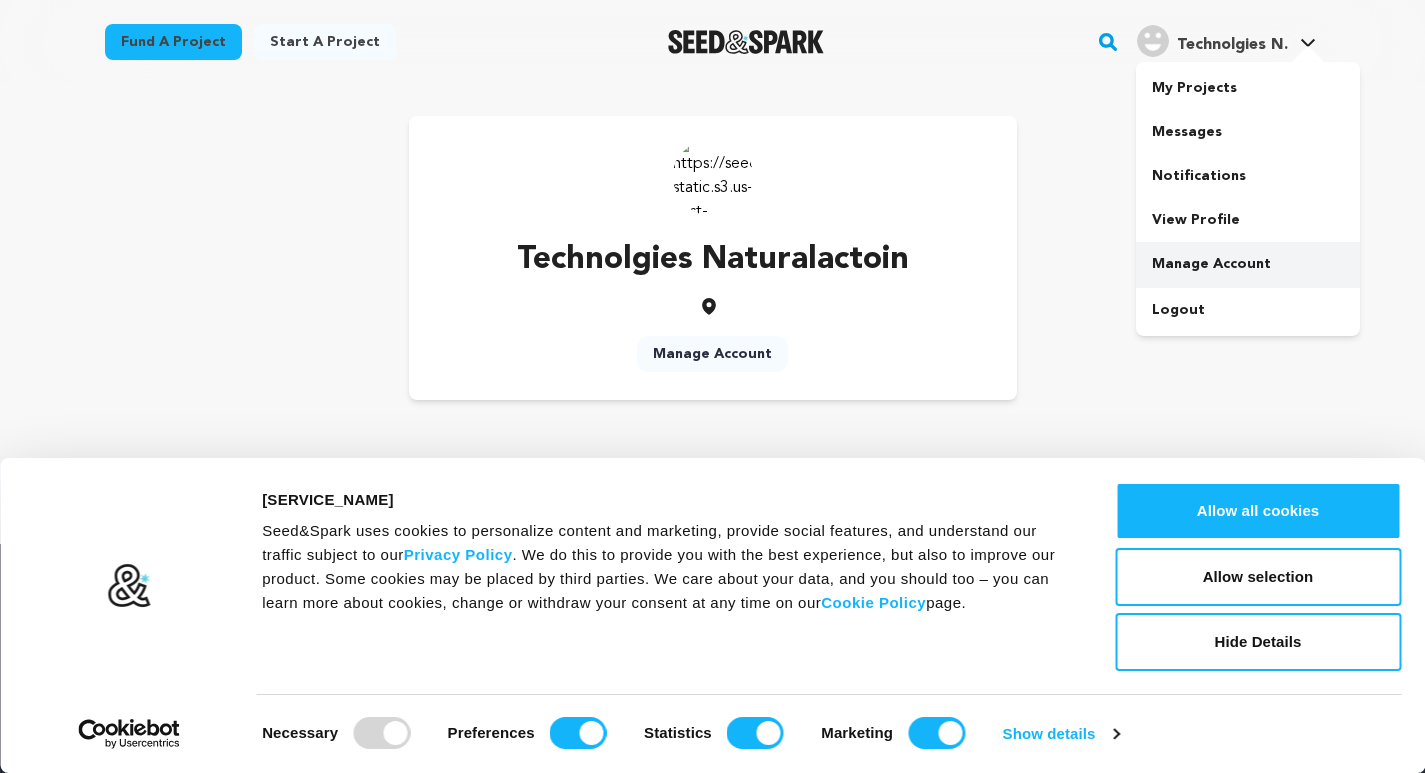 click on "Manage Account" at bounding box center [1248, 264] 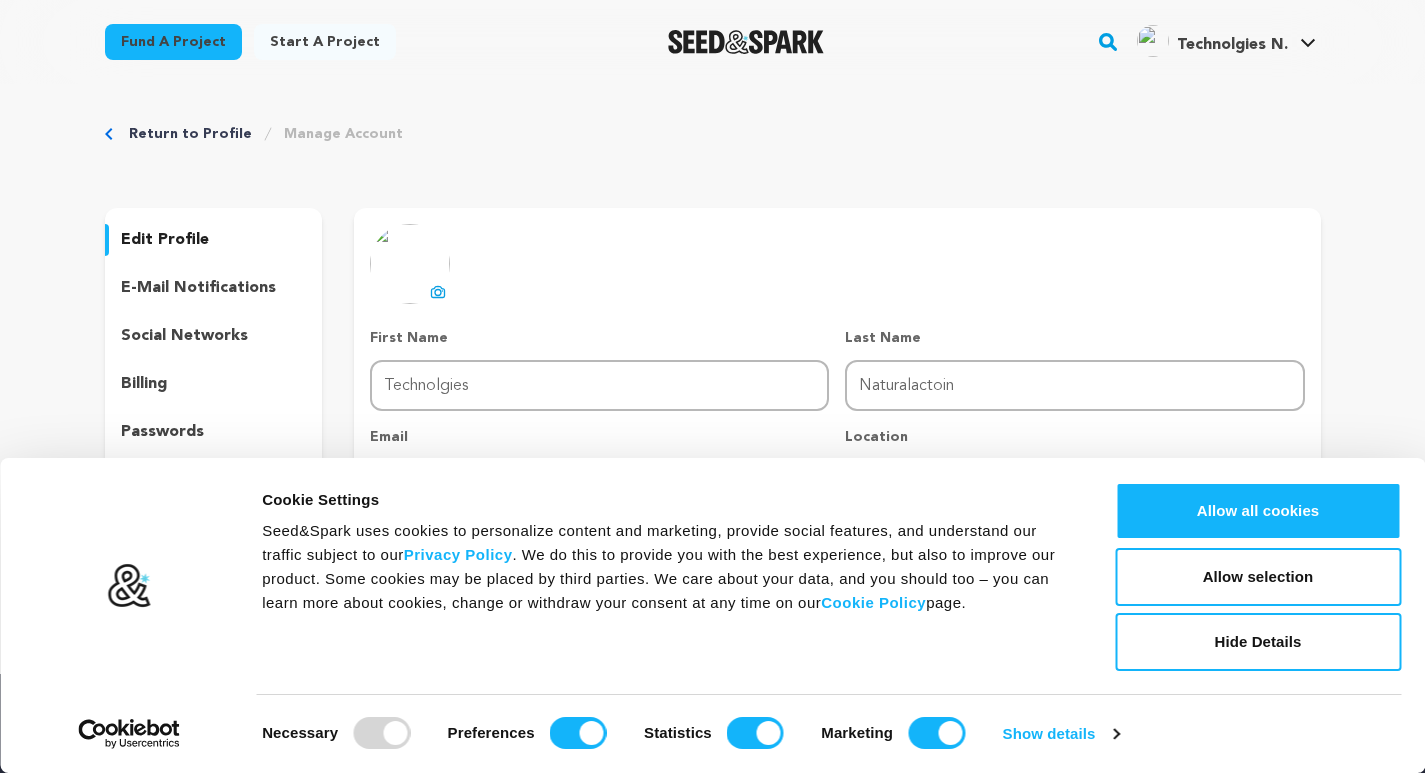 scroll, scrollTop: 0, scrollLeft: 0, axis: both 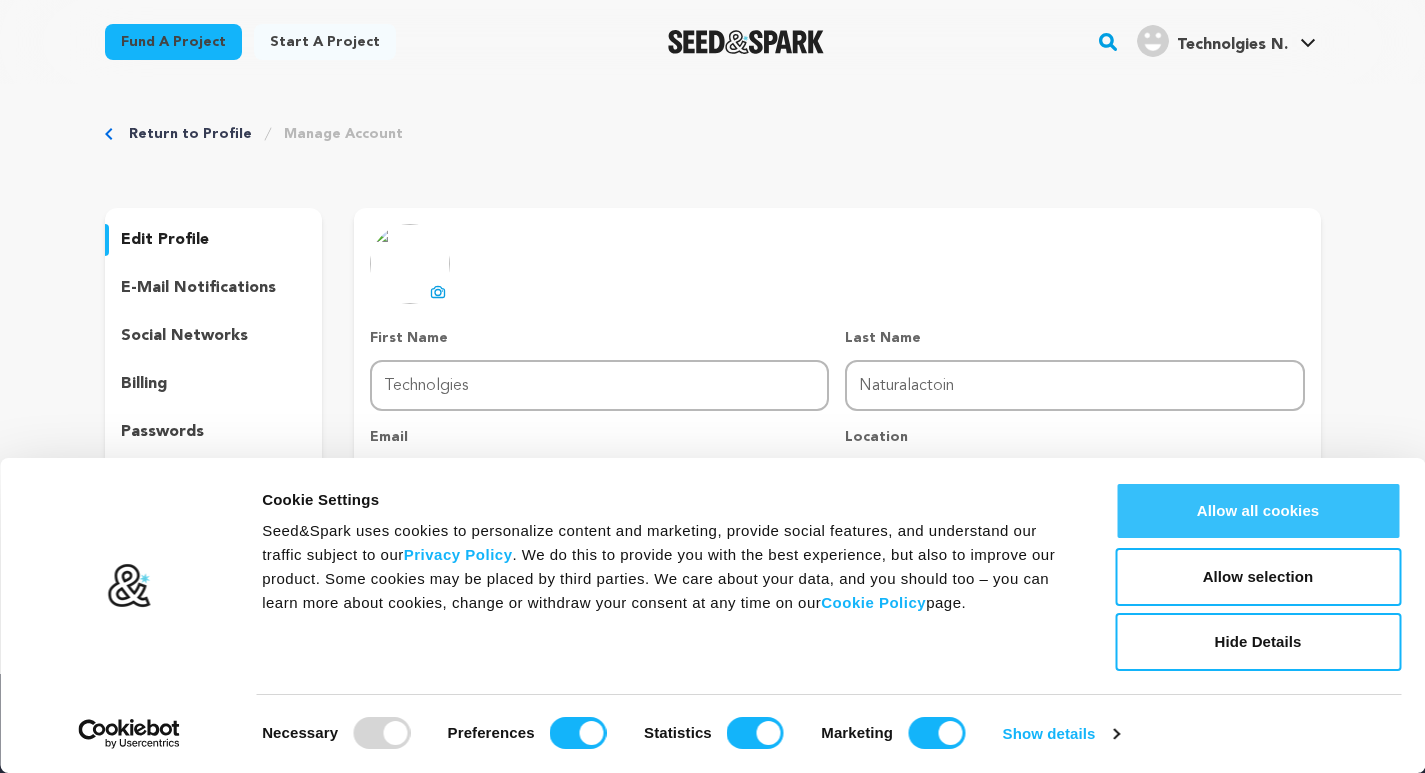 click on "Allow all cookies" at bounding box center [1258, 511] 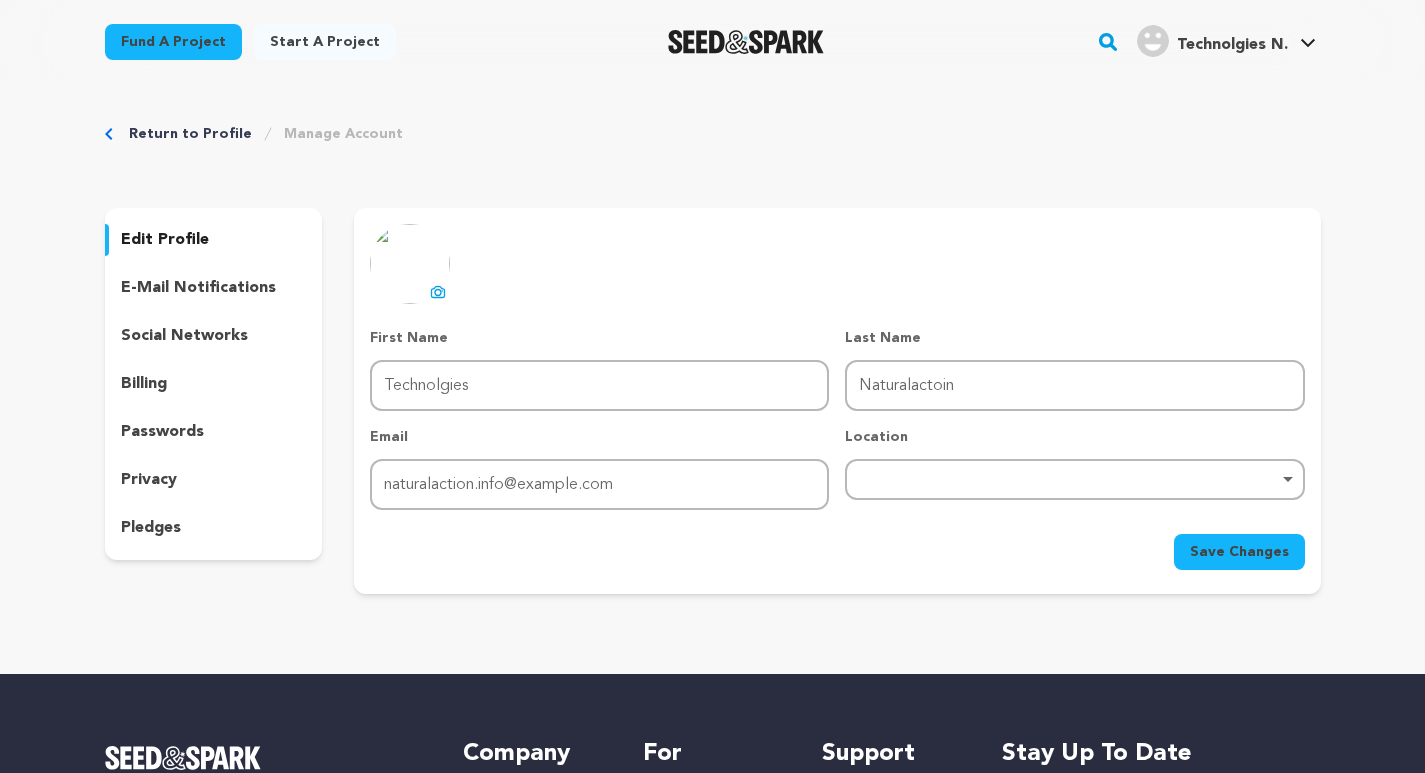 click 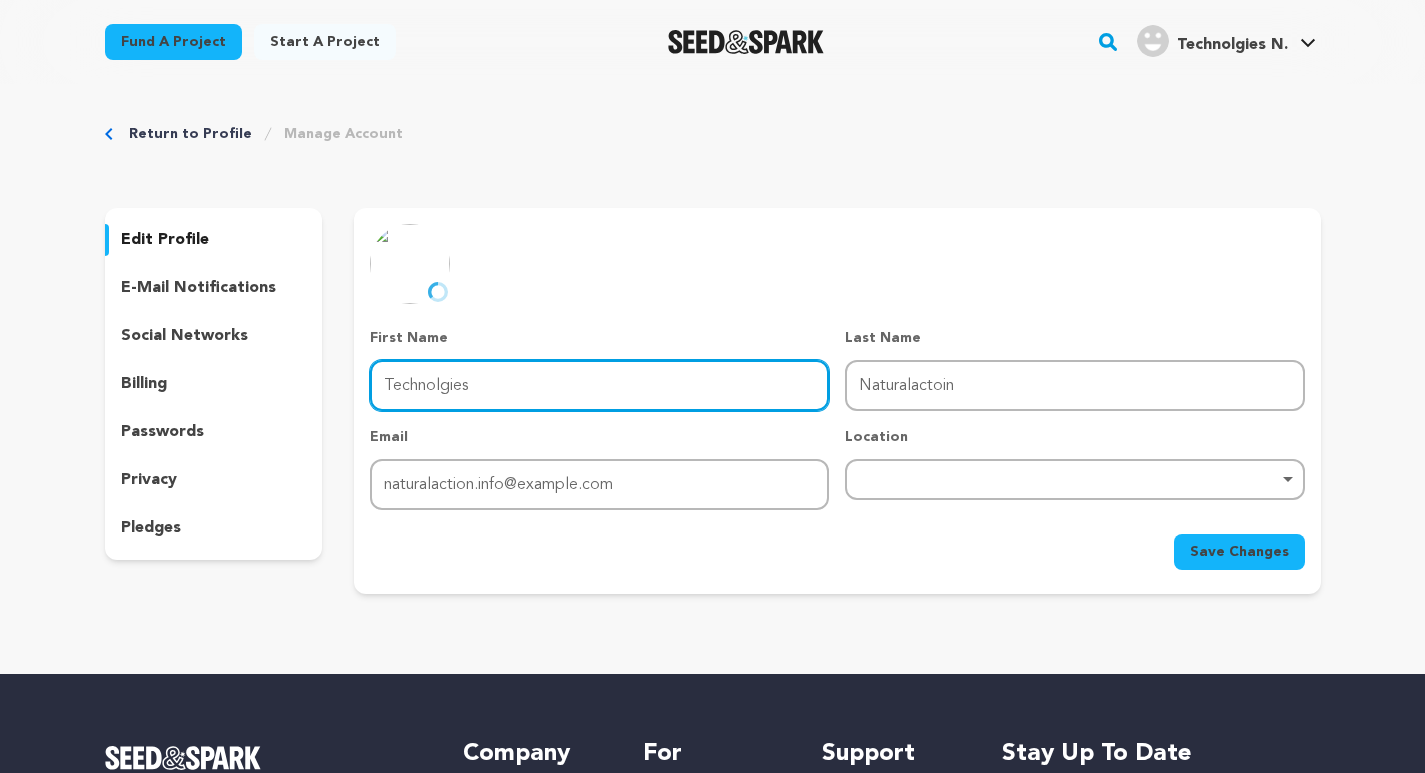click on "Technolgies" at bounding box center (599, 385) 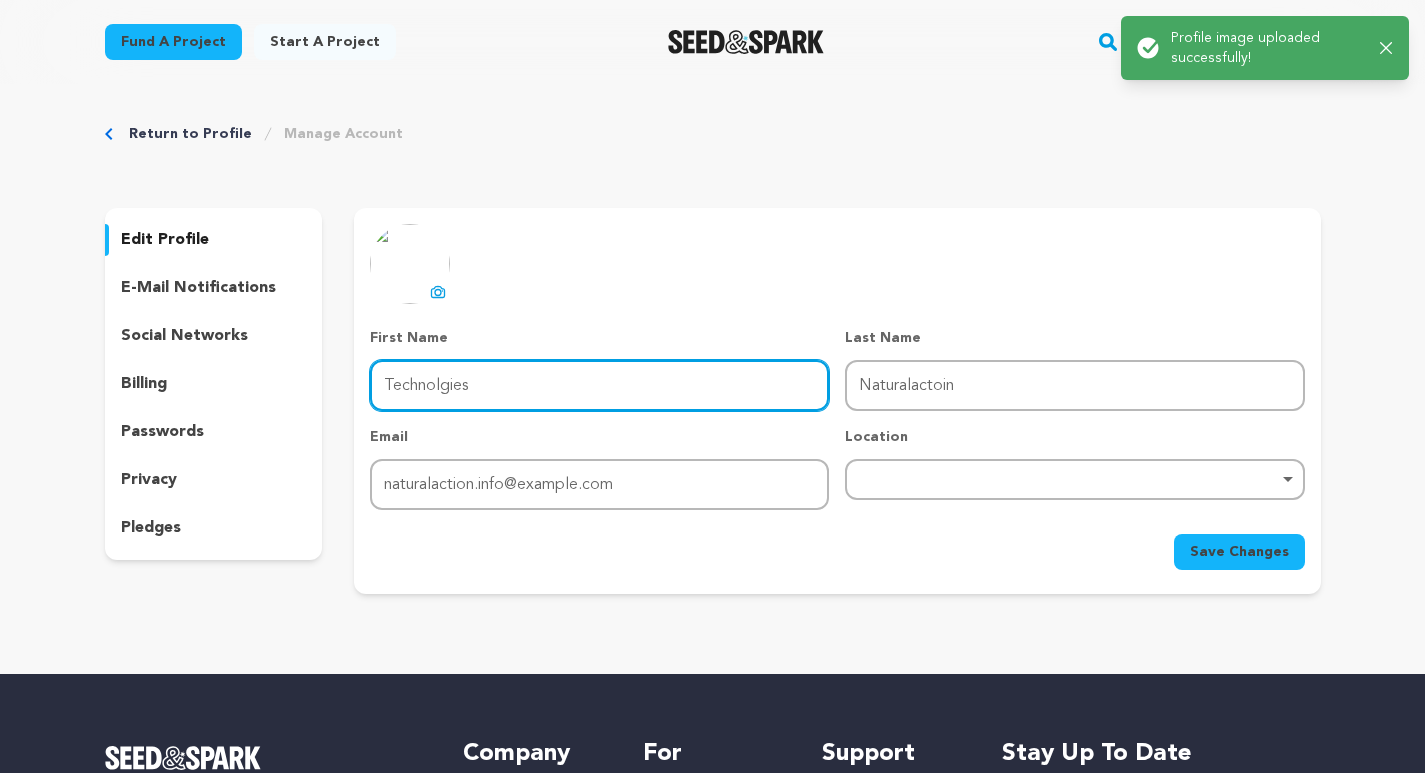 paste on "Natural Action Technolo" 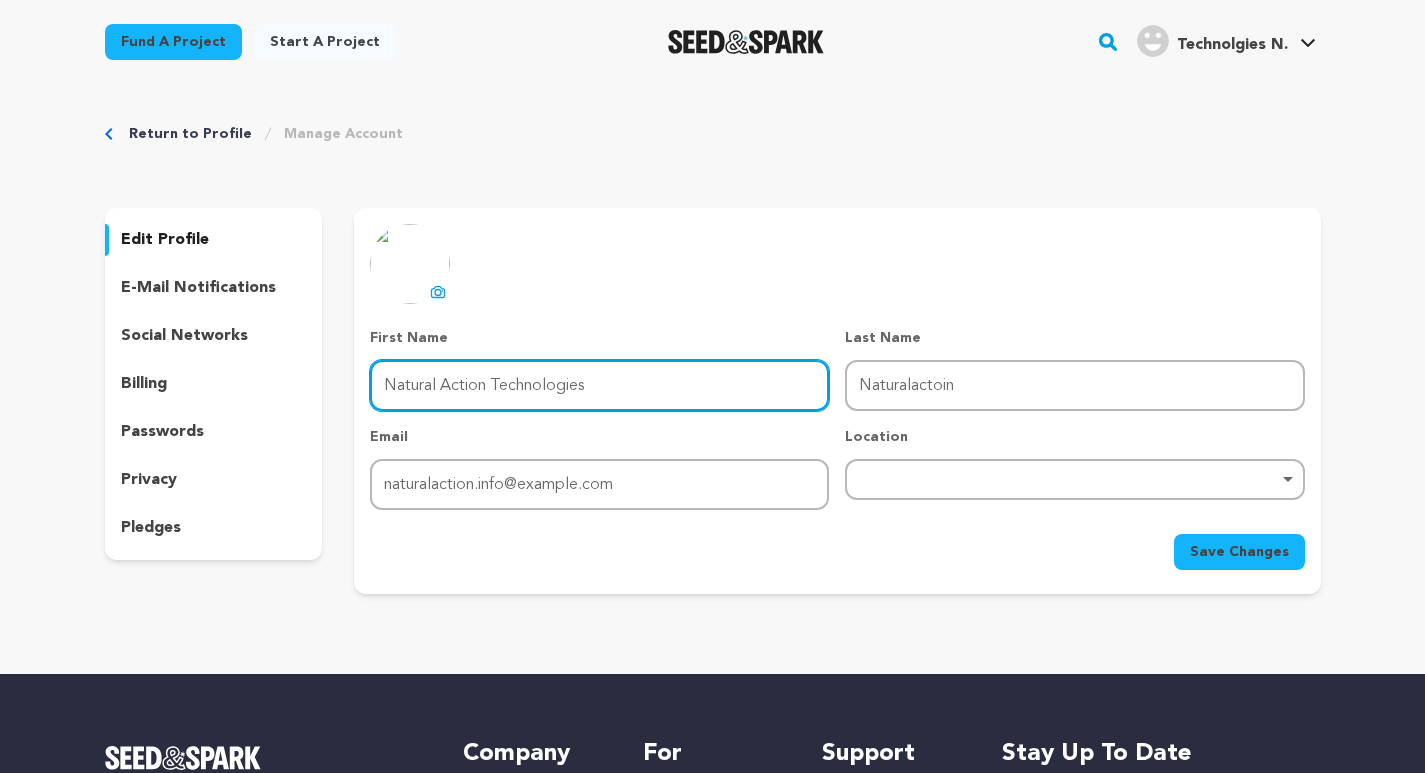 drag, startPoint x: 484, startPoint y: 385, endPoint x: 984, endPoint y: 380, distance: 500.025 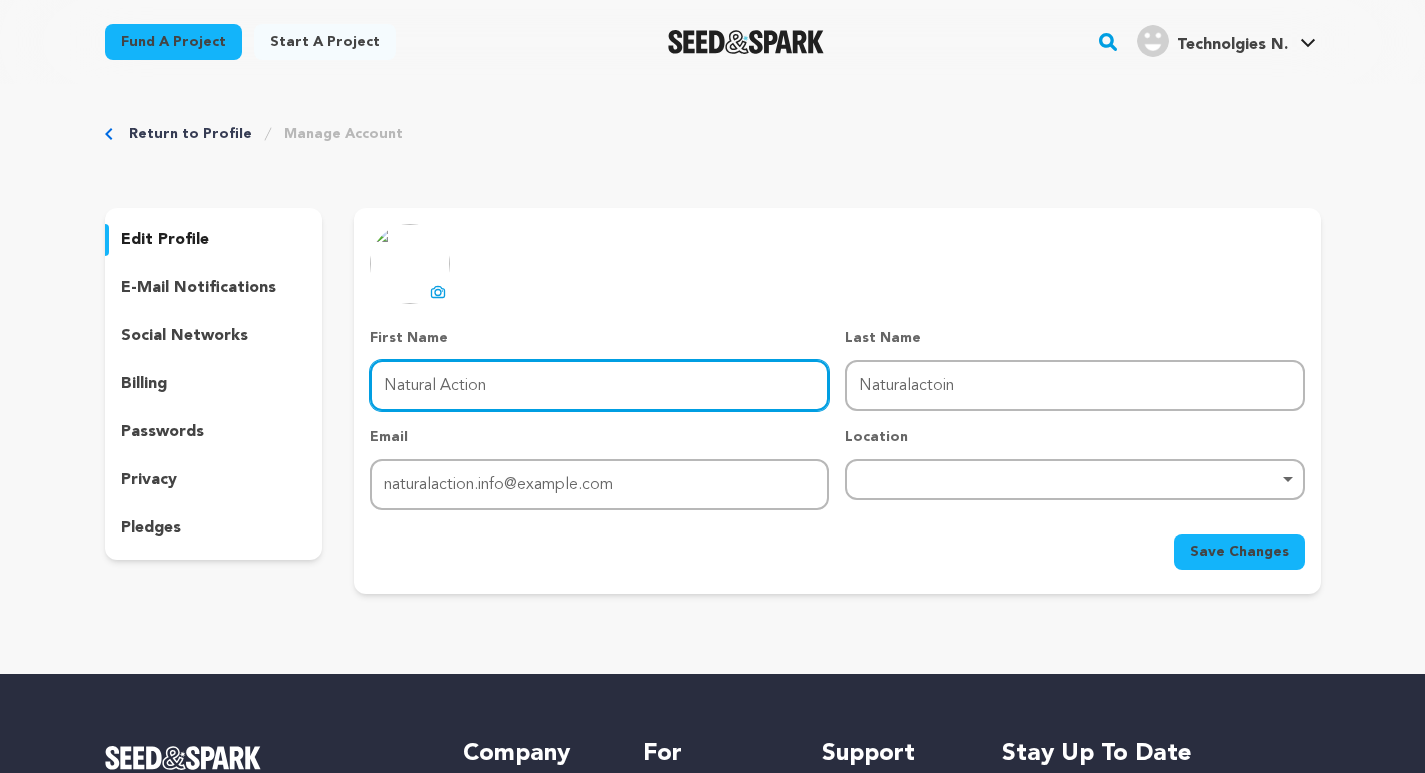 type on "Natural Action" 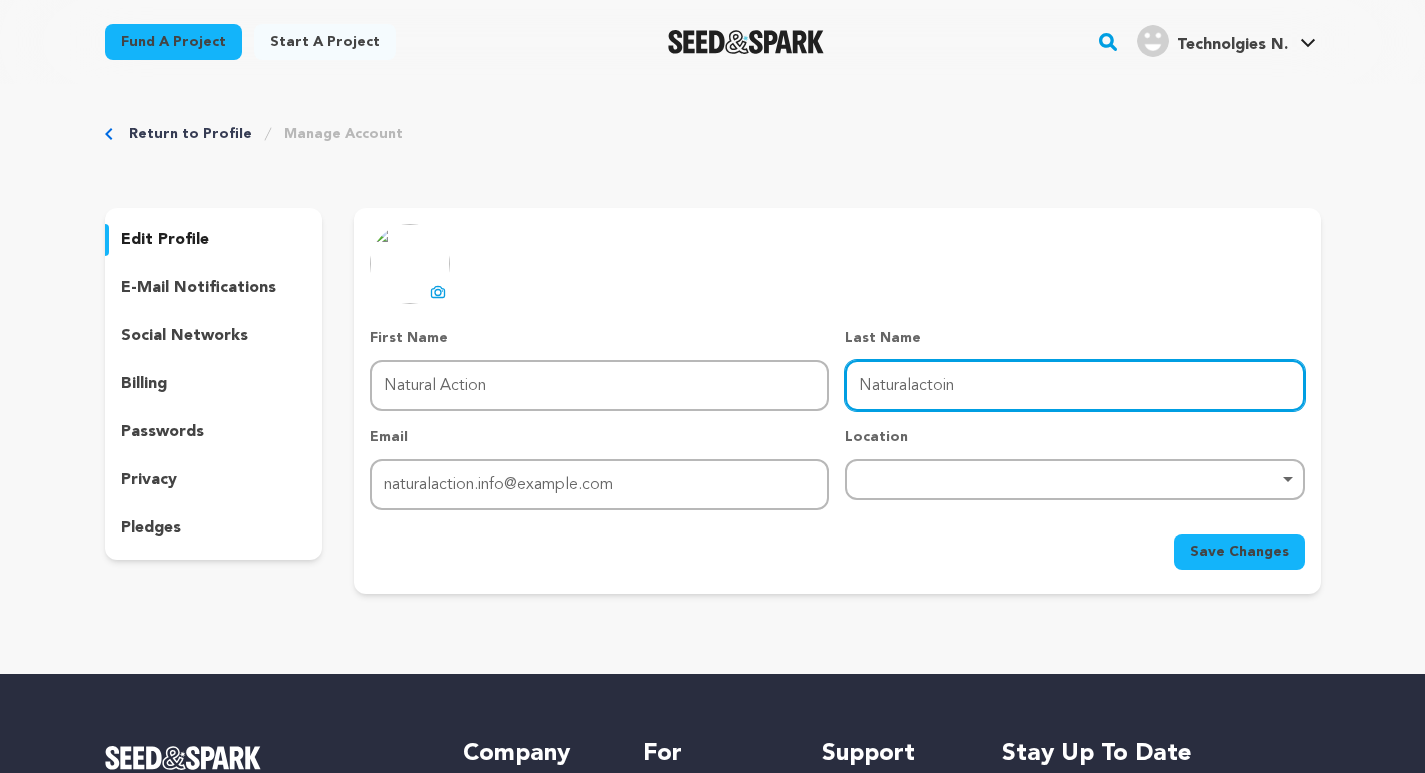 click on "Naturalactoin" at bounding box center [1074, 385] 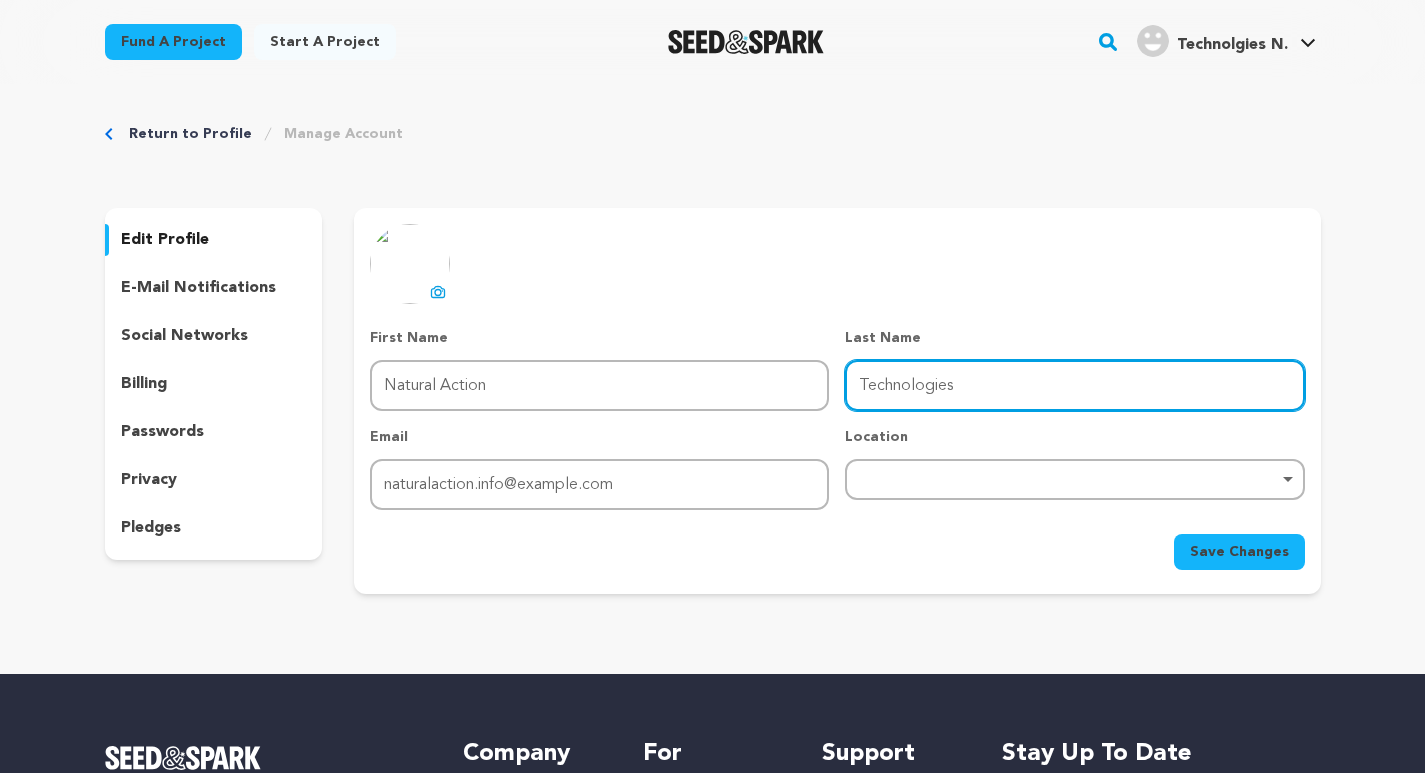type on "Technologies" 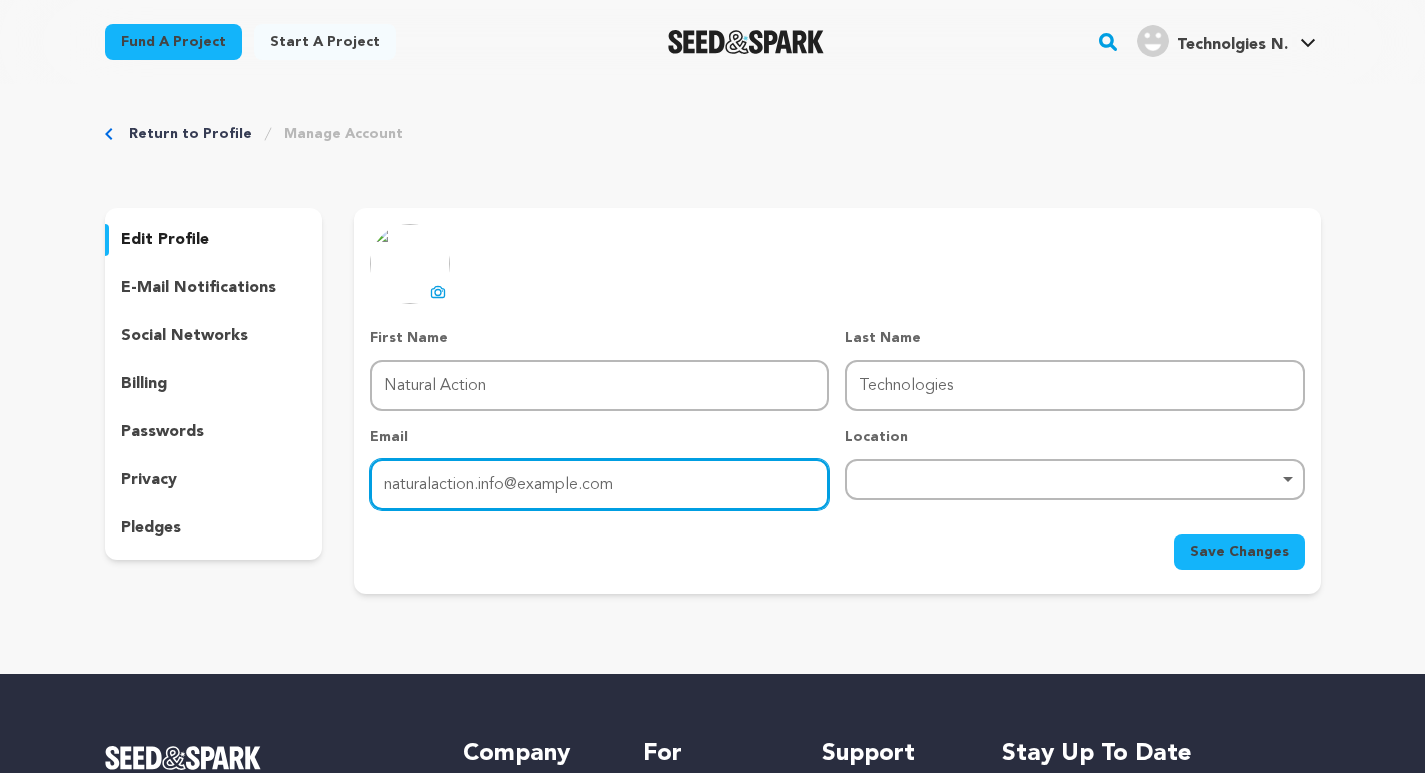 click on "naturalaction.info@gmail.com" at bounding box center (599, 484) 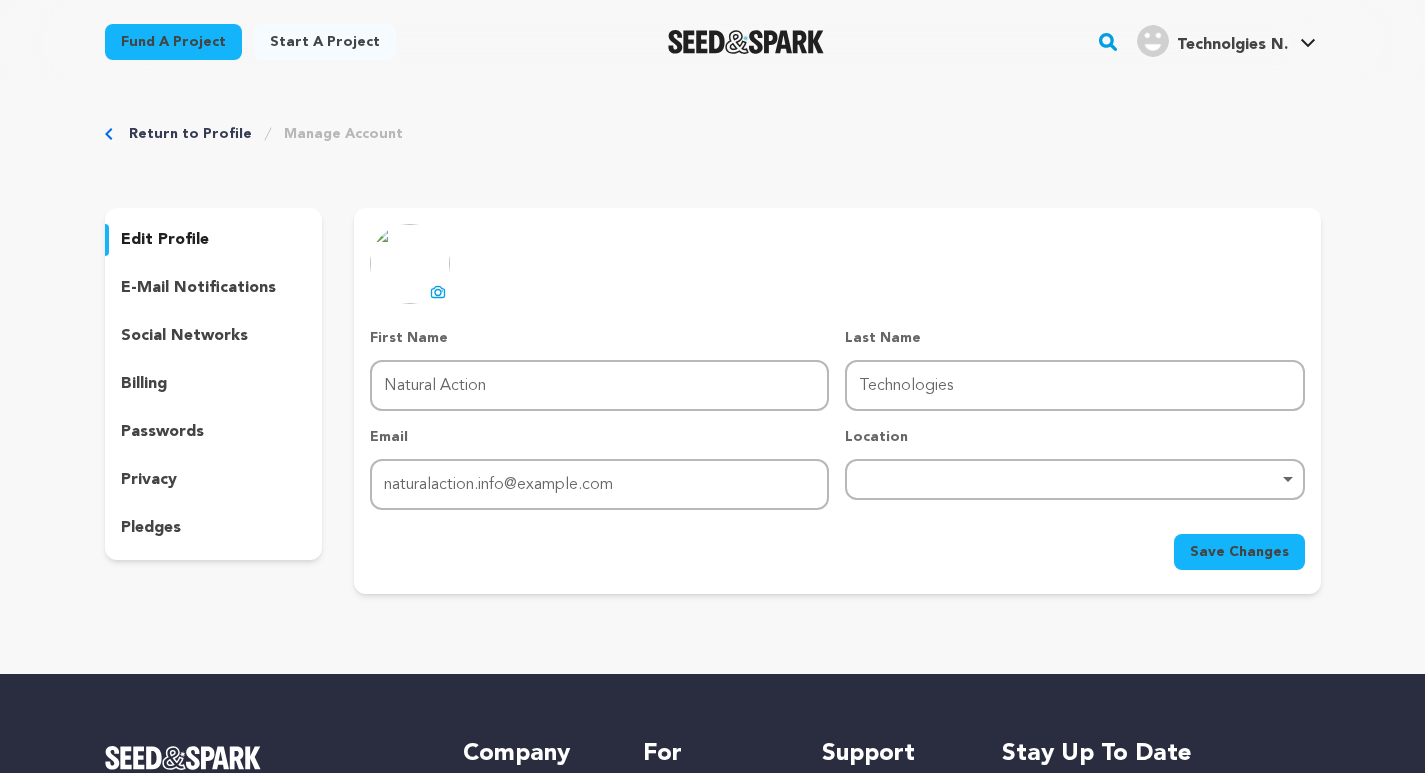 click on "Remove item" at bounding box center [1074, 479] 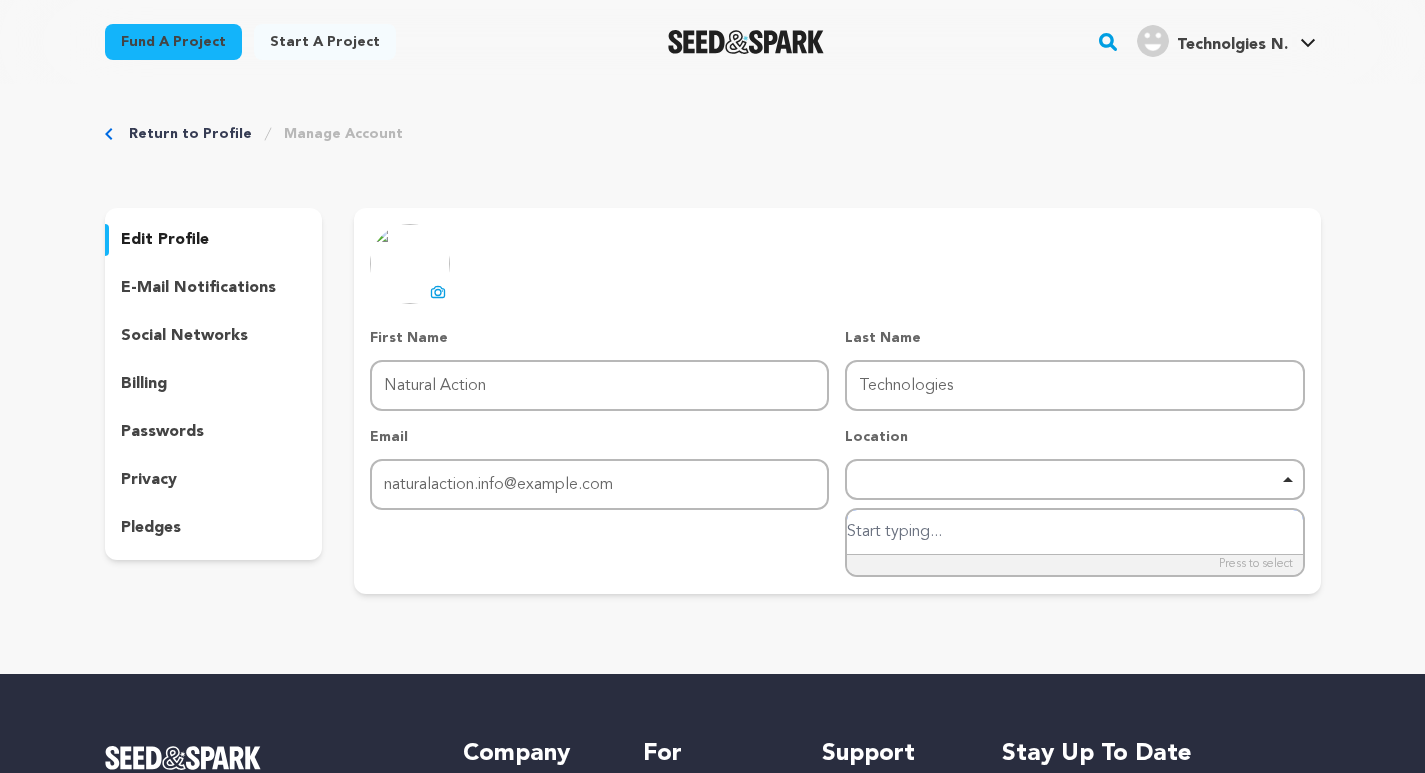 paste on "United State" 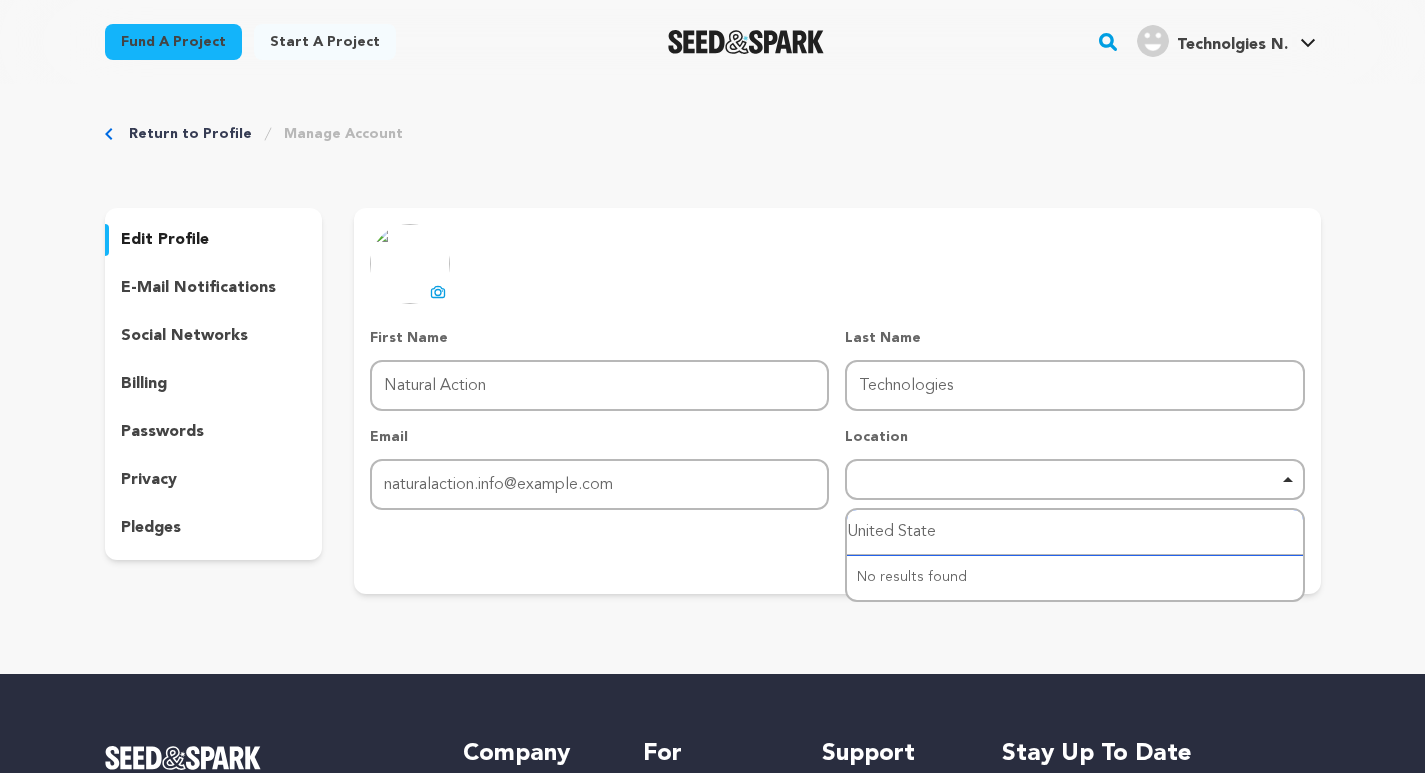 type on "United State" 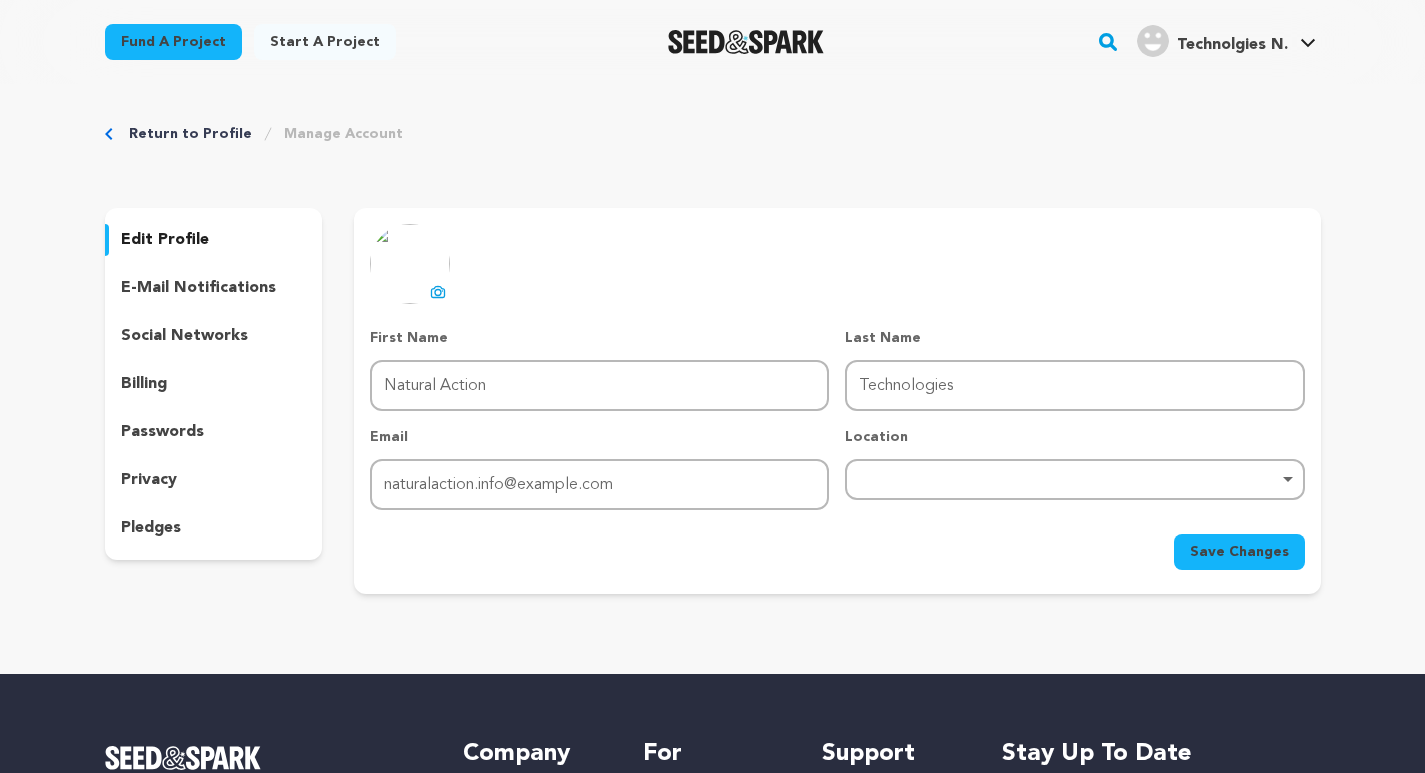 click on "uploading spinner
upload profile image
First Name
First Name
Natural Action
Last Name
Last Name
Technologies
Email
Email
naturalaction.info@gmail.com
Location
Remove item United State No results found" at bounding box center (837, 401) 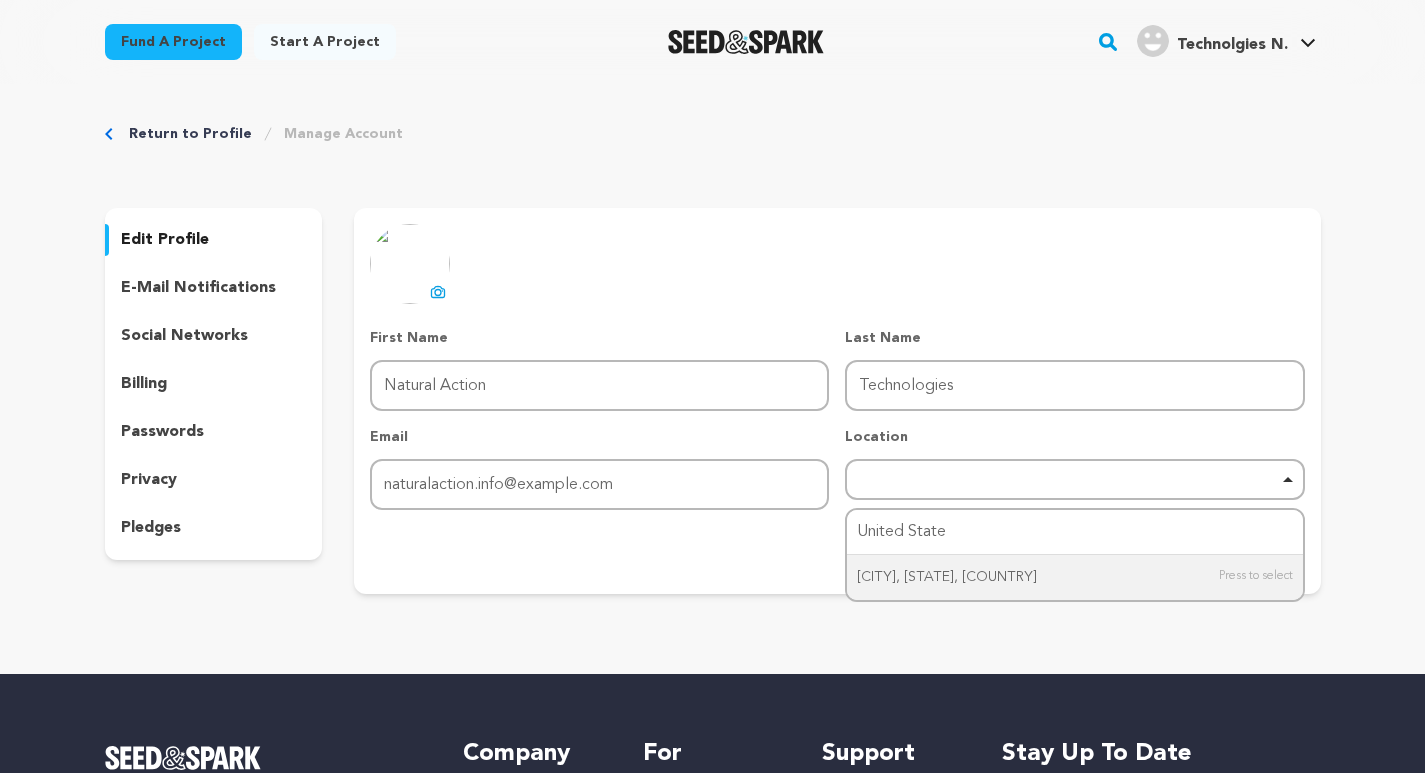 type 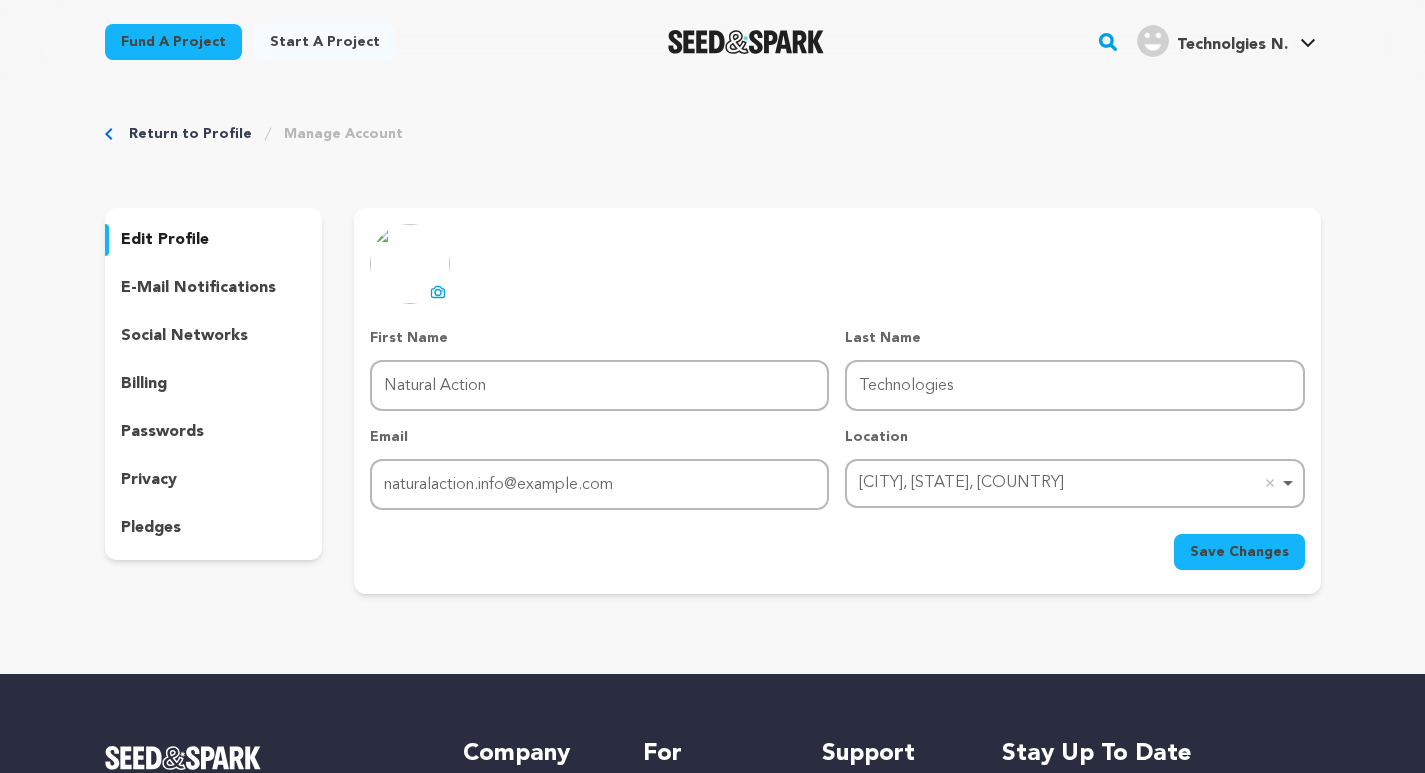 click on "Save Changes" at bounding box center [1239, 552] 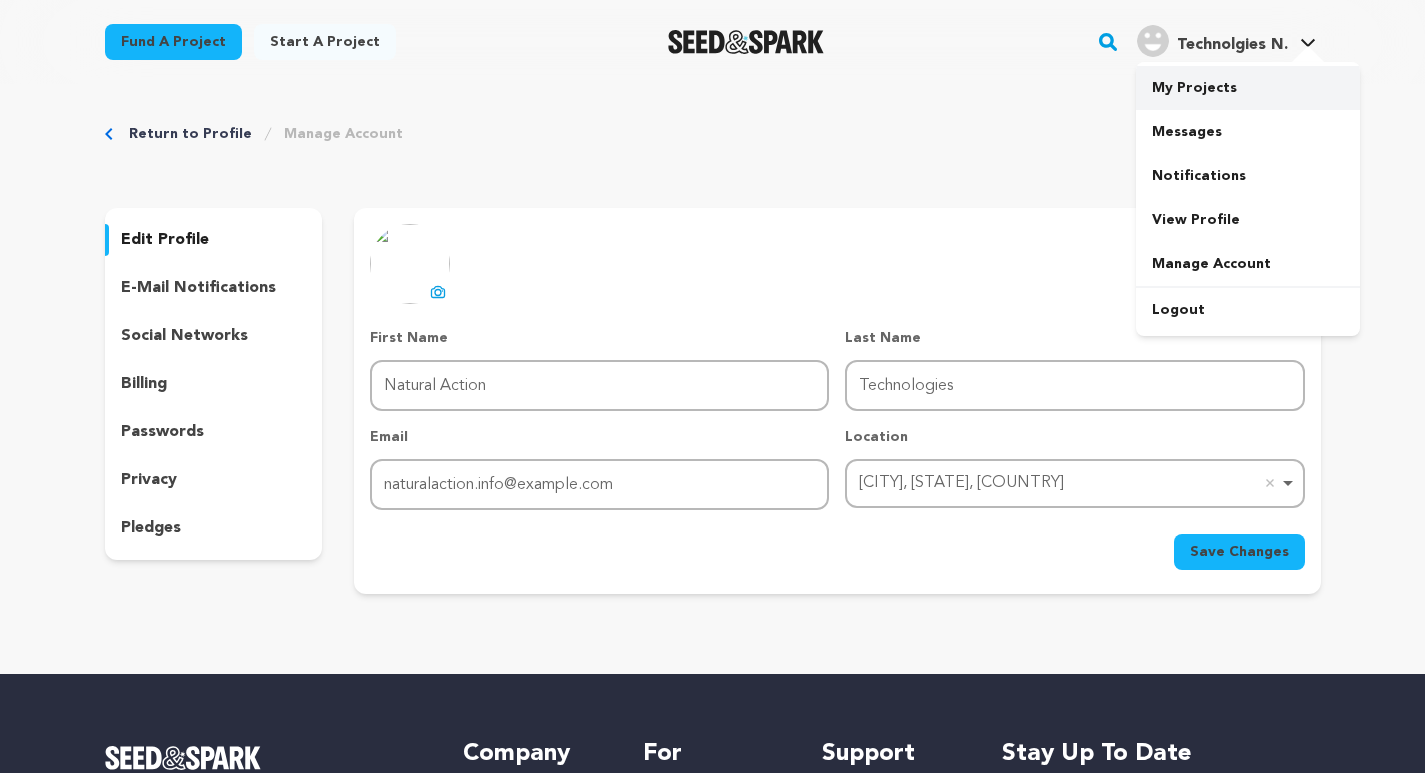 click on "My Projects" at bounding box center (1248, 88) 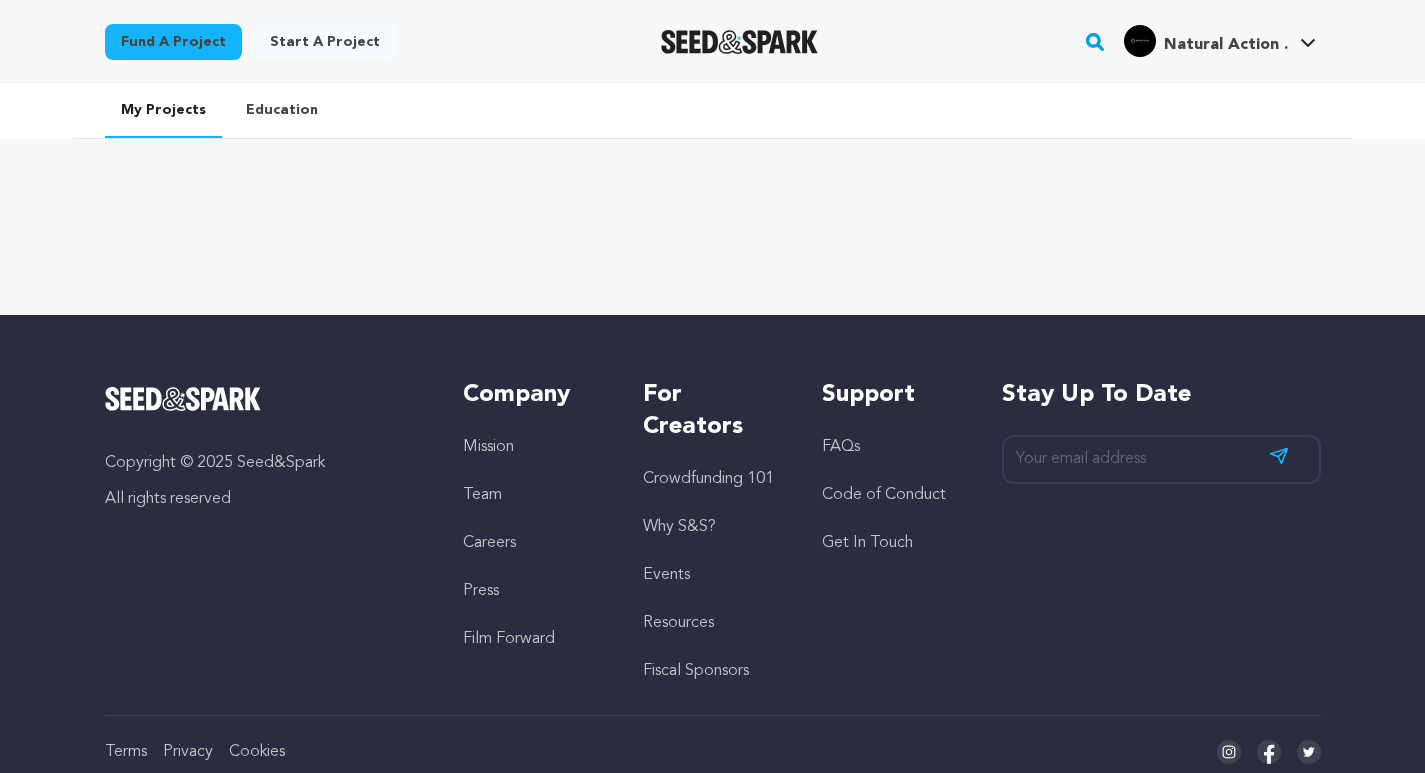 scroll, scrollTop: 0, scrollLeft: 0, axis: both 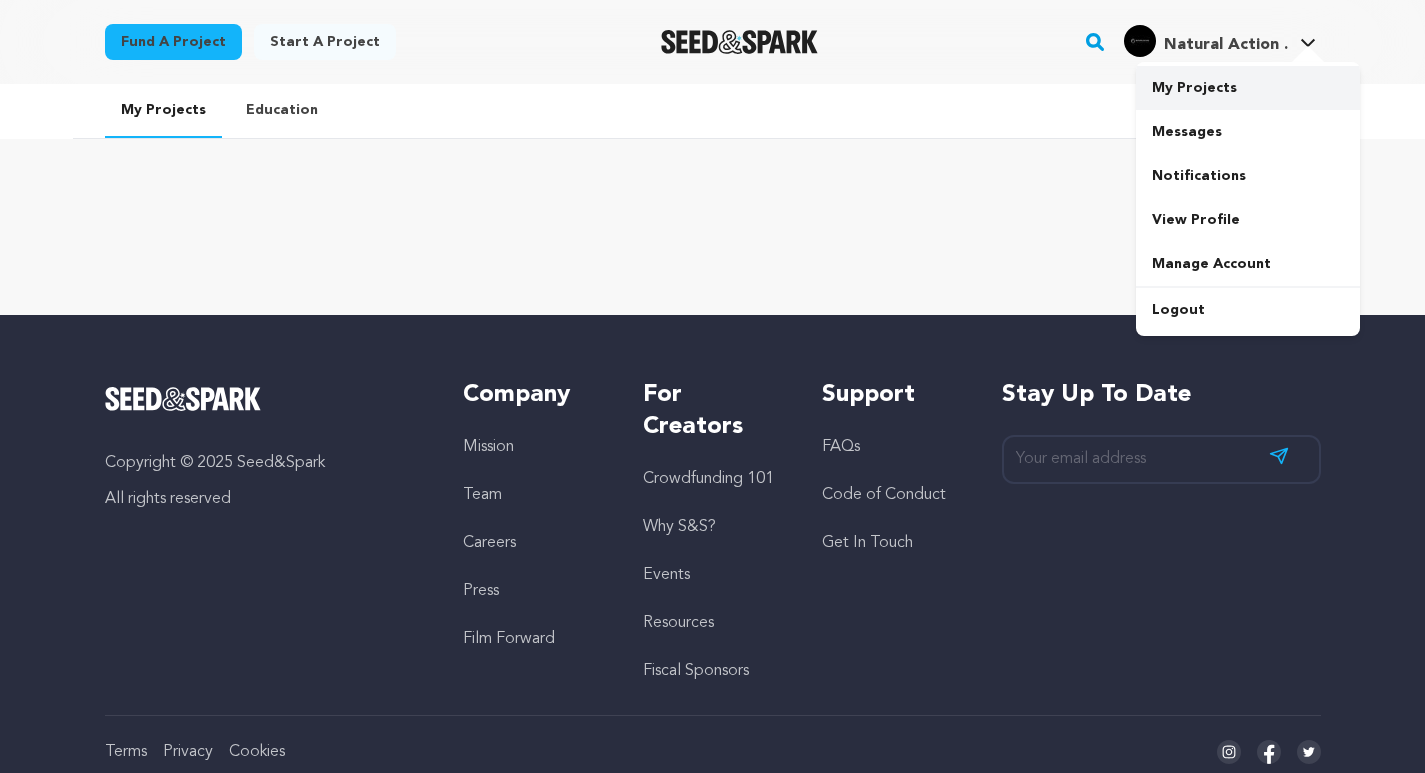 click on "My Projects" at bounding box center [1248, 88] 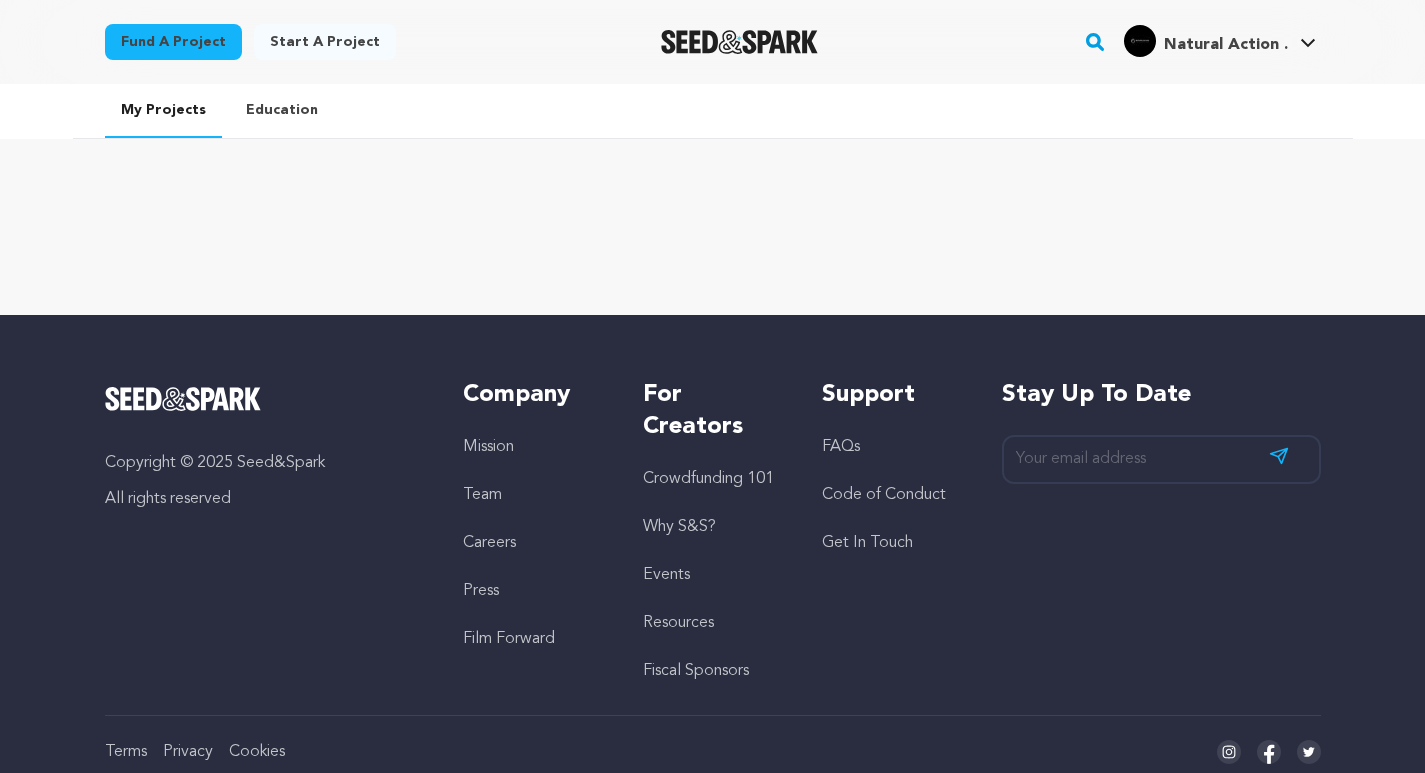 scroll, scrollTop: 0, scrollLeft: 0, axis: both 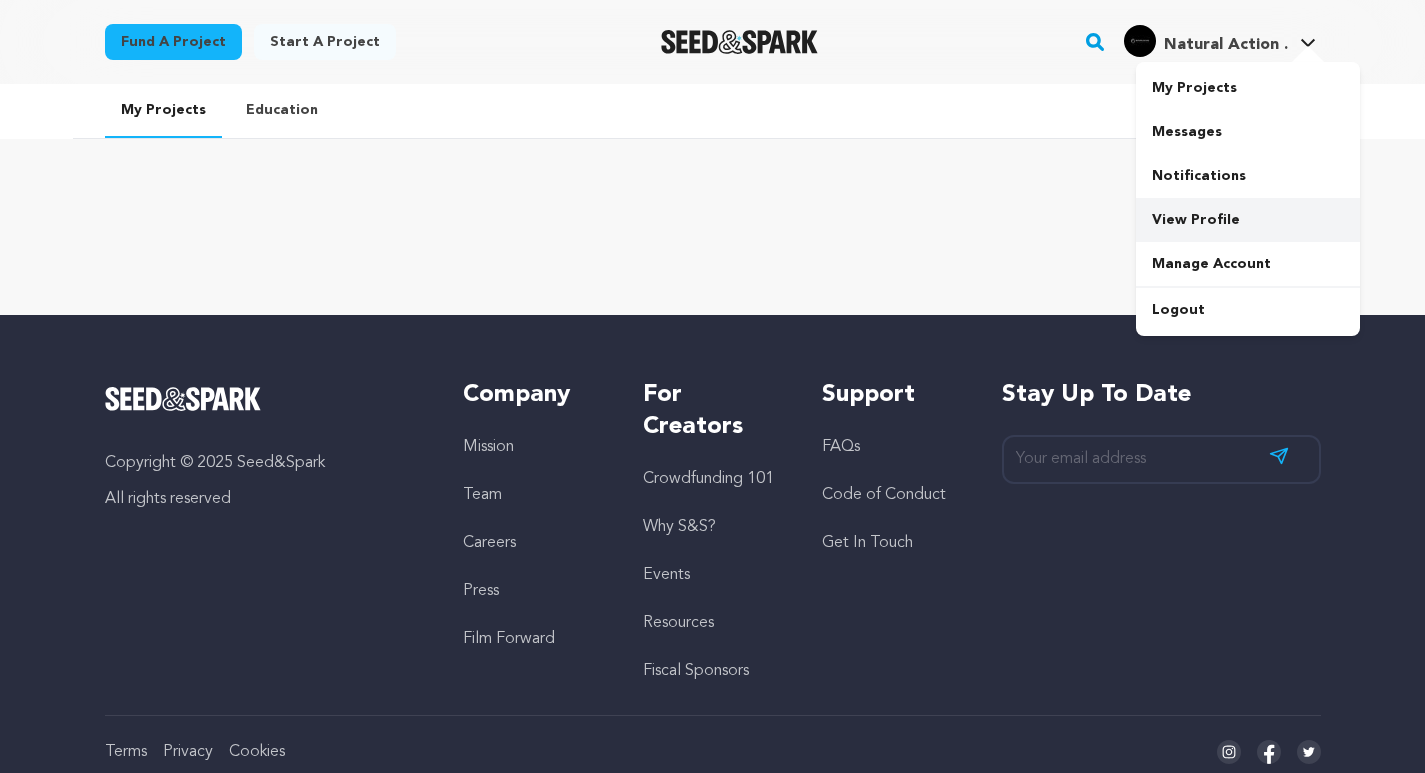 click on "View Profile" at bounding box center [1248, 220] 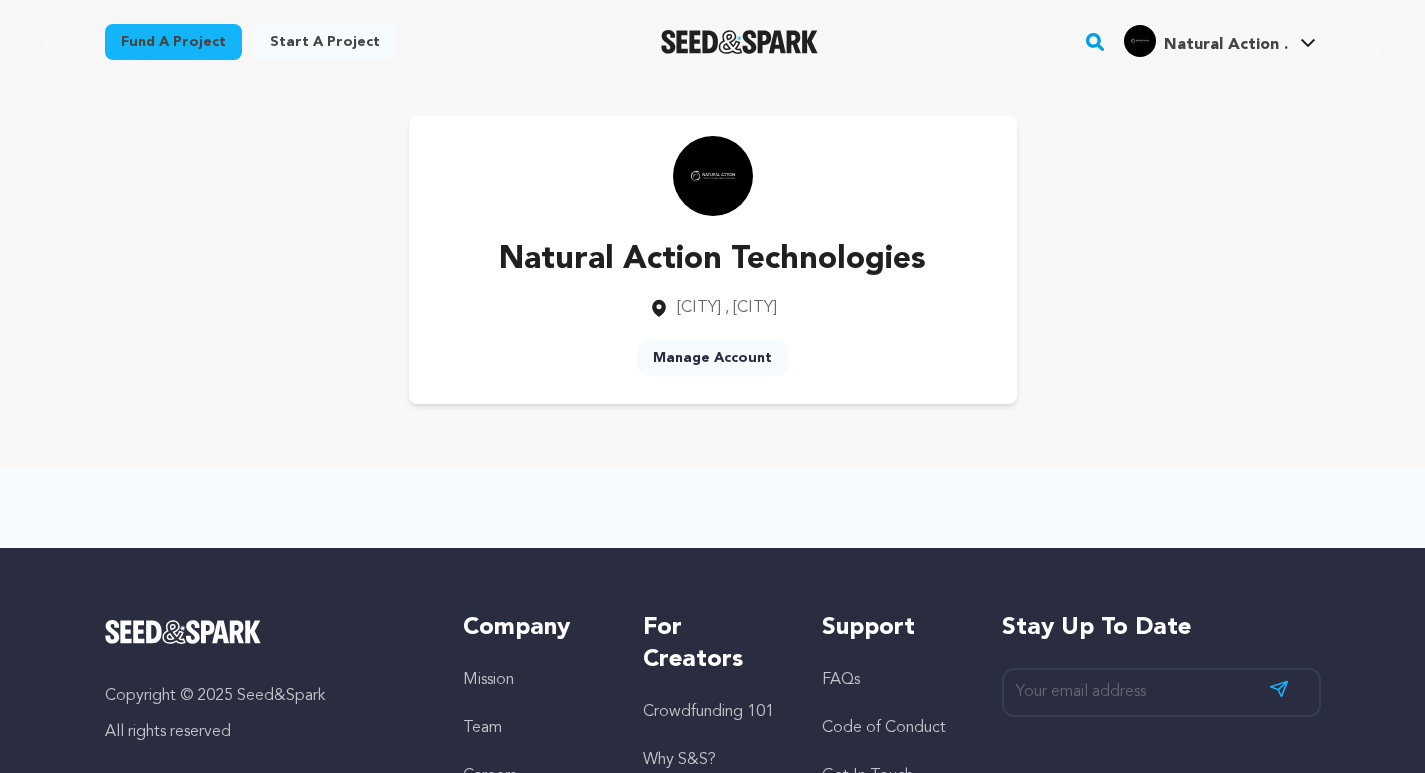 scroll, scrollTop: 0, scrollLeft: 0, axis: both 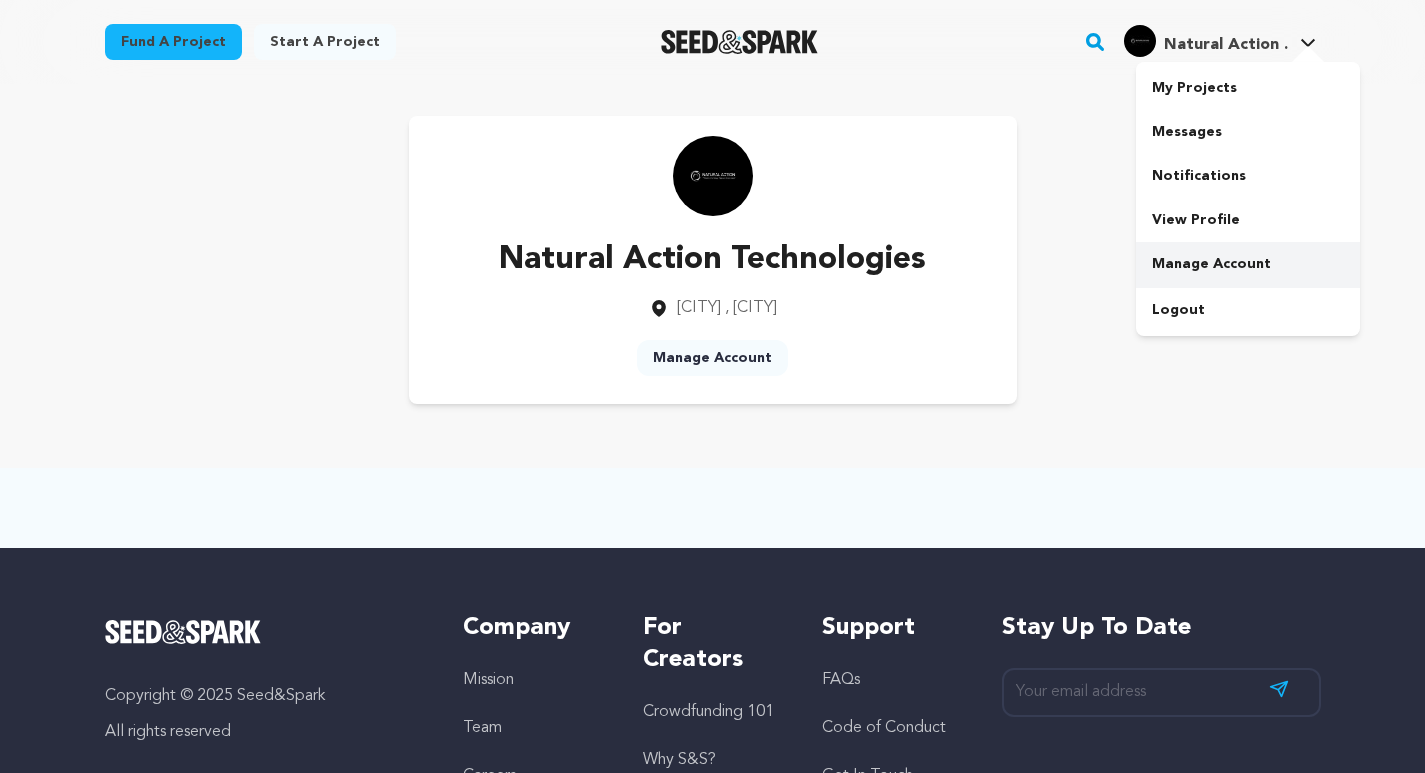click on "Manage Account" at bounding box center [1248, 264] 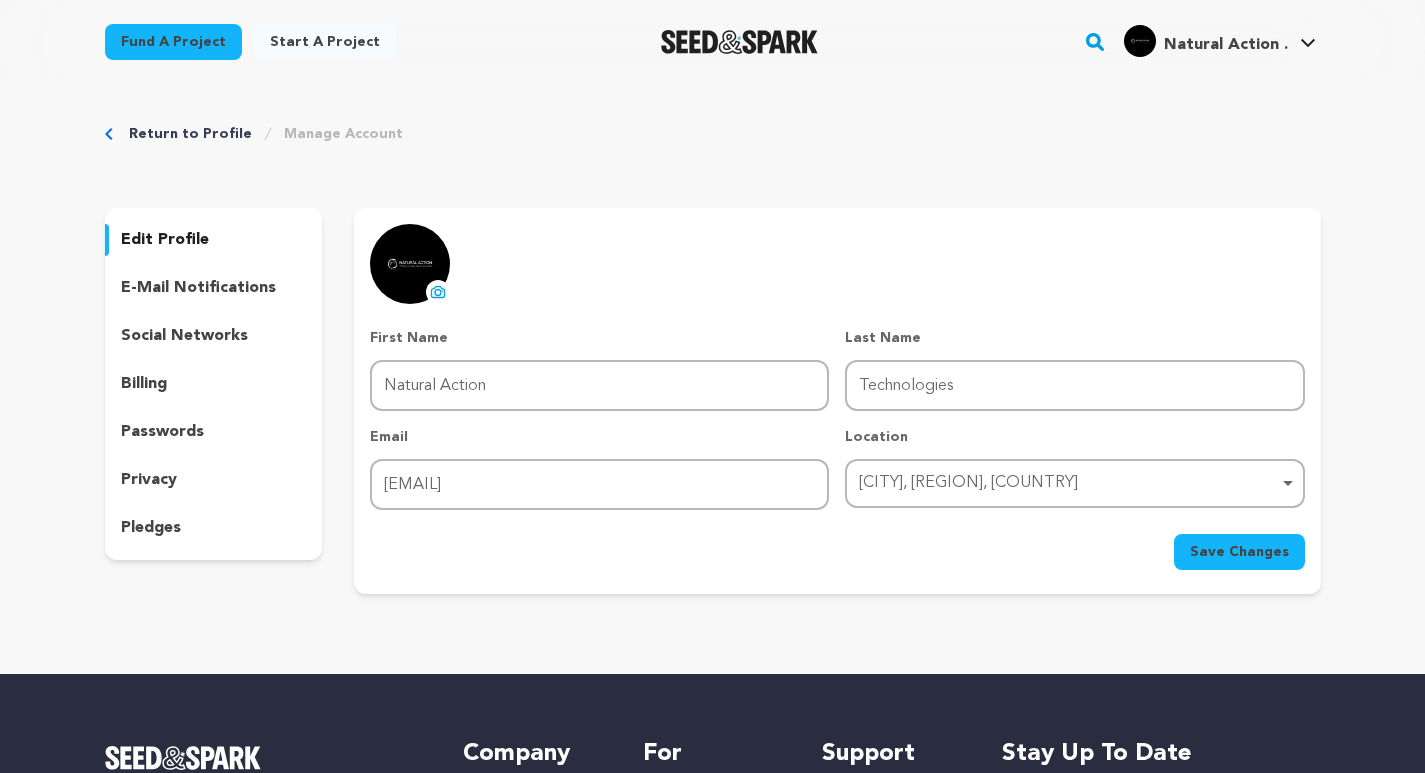 scroll, scrollTop: 0, scrollLeft: 0, axis: both 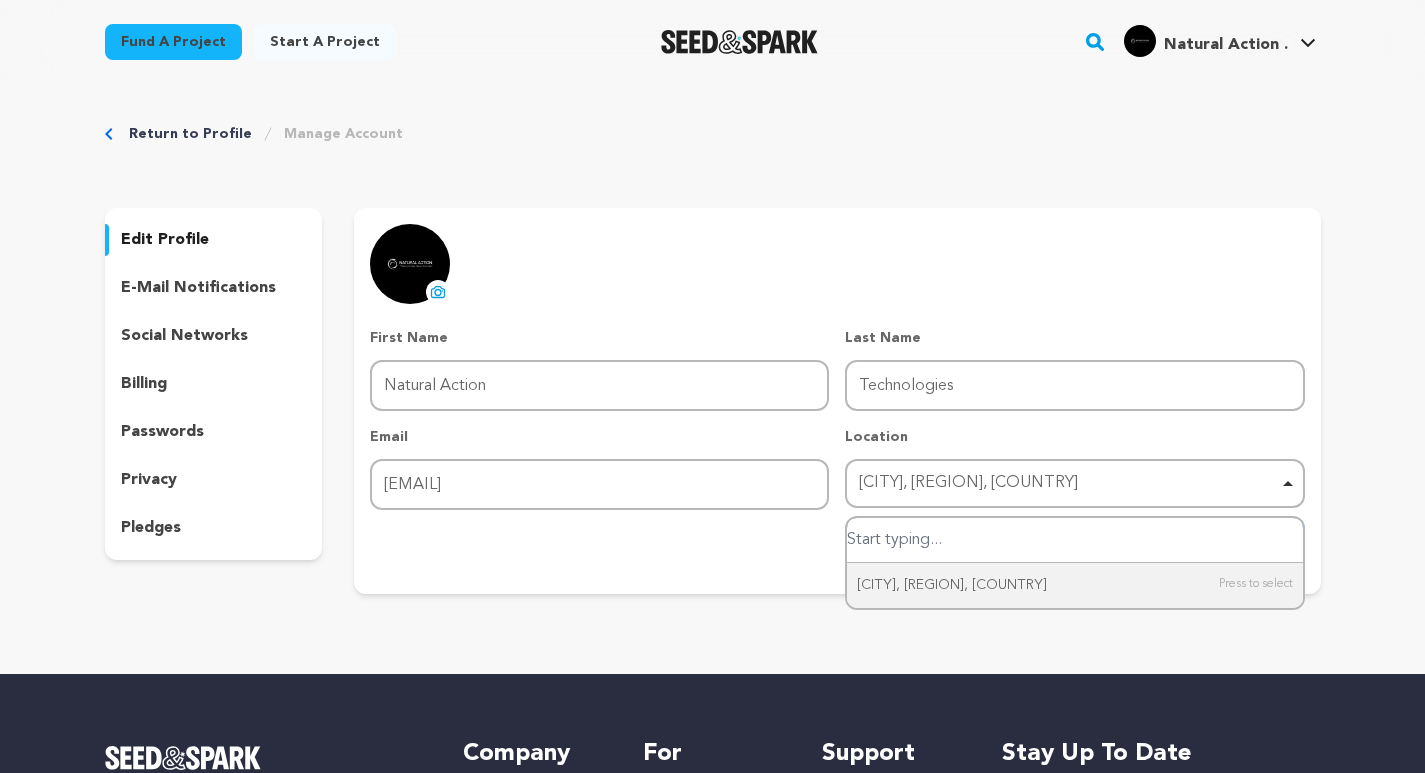 click at bounding box center (1074, 540) 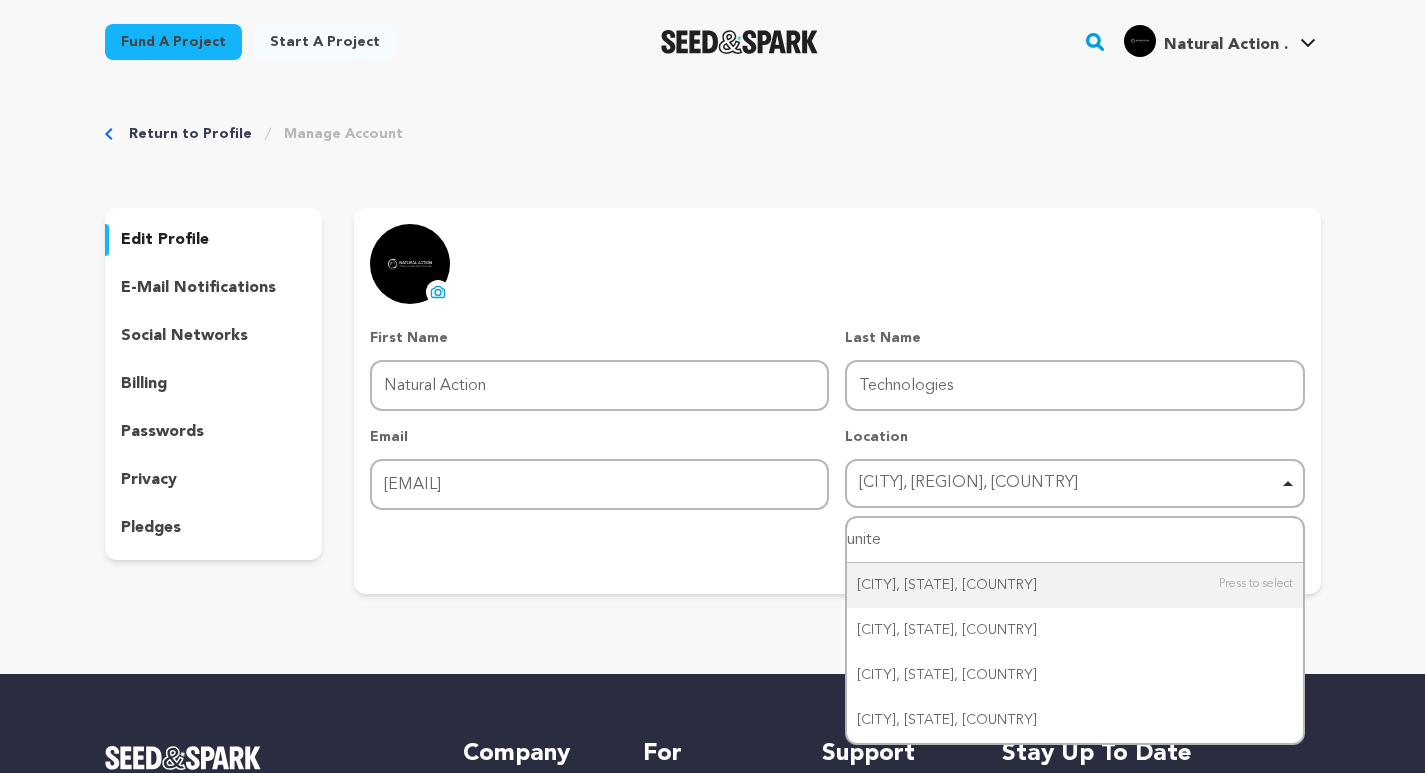 type on "united" 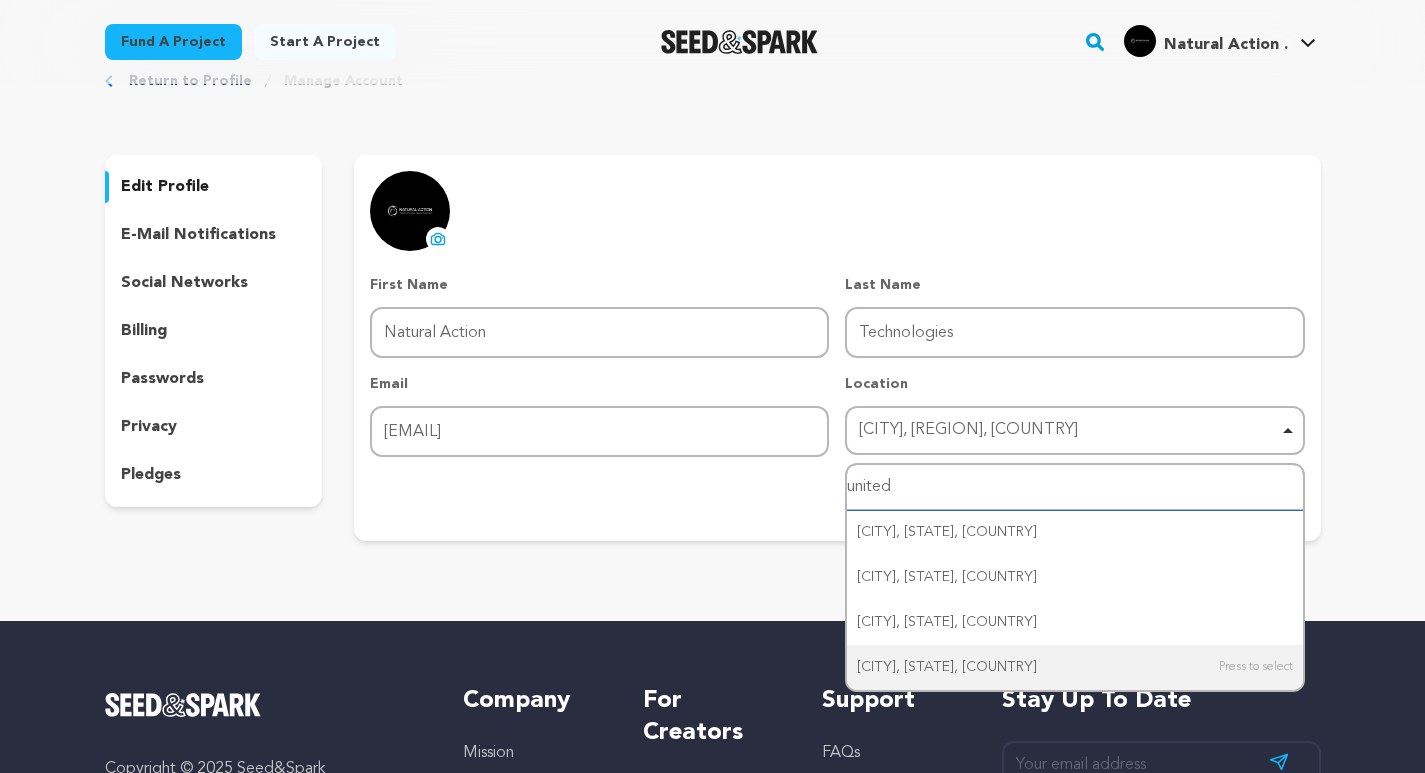scroll, scrollTop: 100, scrollLeft: 0, axis: vertical 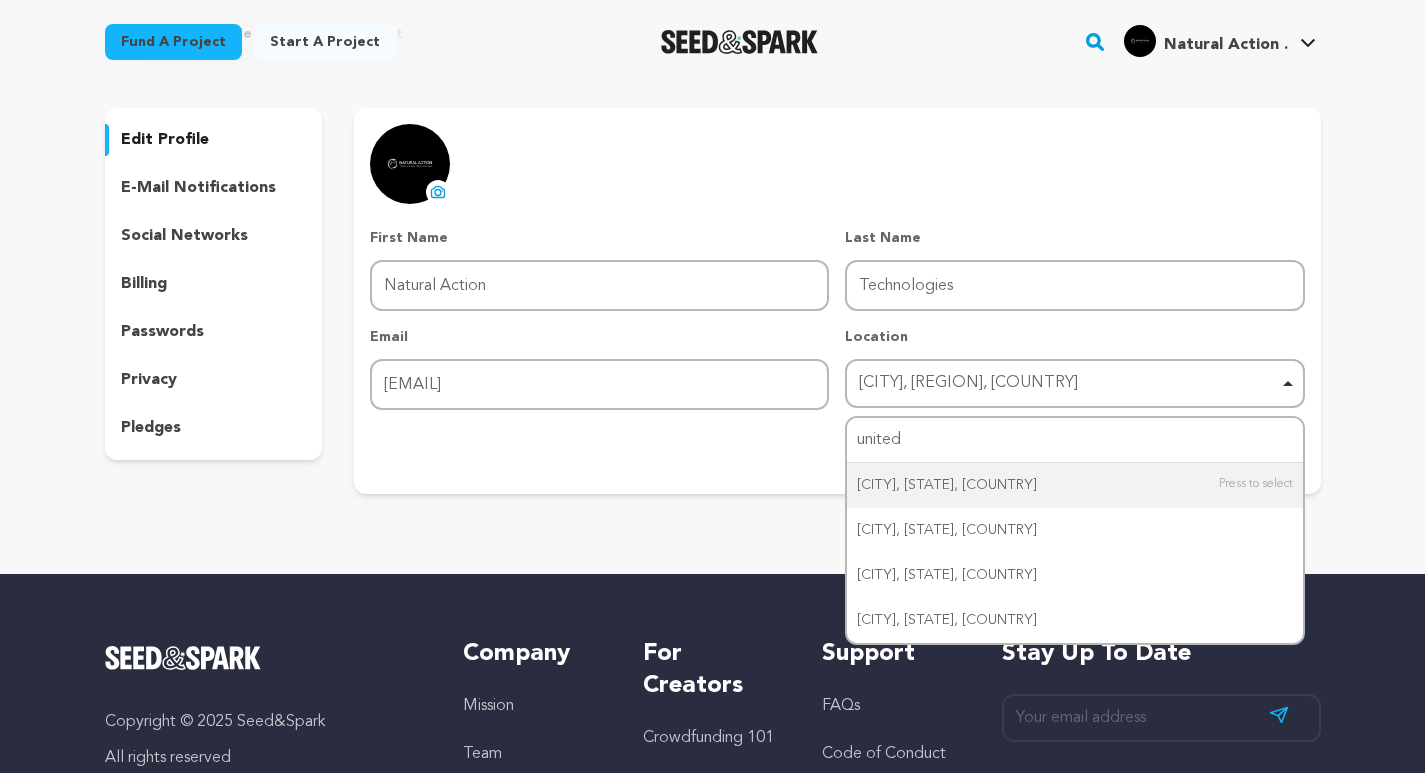 type 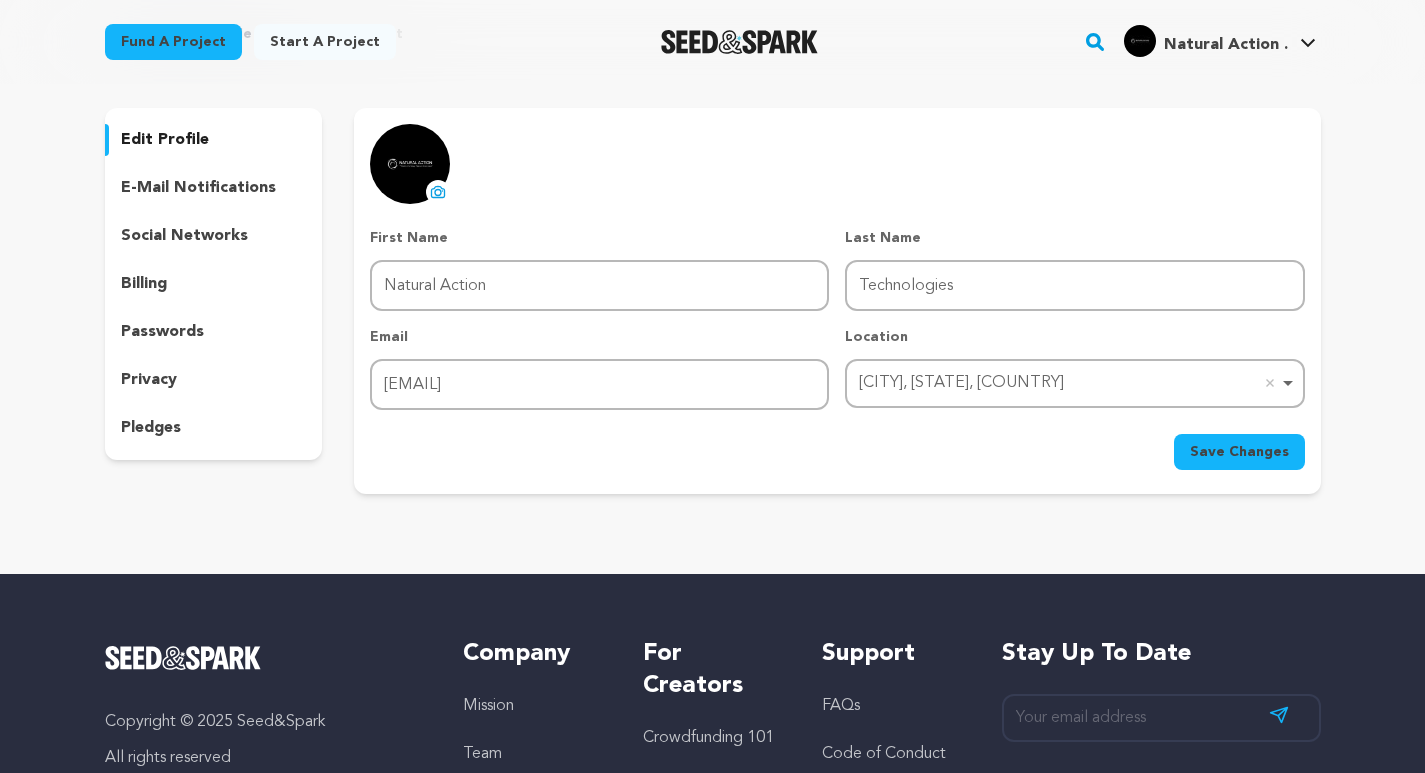 click on "First Name
First Name
Natural Action
Last Name
Last Name
Technologies
Email
Email
naturalaction.info@gmail.com
Location
Uniontown, OH, USA Uniontown, OH, USA Remove item  Christiansted, St. Croix, U.S. Virgin Islands Christiansted, St. Croix, USVI Frederiksted, St. Croix, USVI Head, Clara and Maria, ON, Canada Union City, IN, USA Union City, IN, USA Union City, OH, USA Union, KY, USA Union, KY, USA Uniontown, OH, USA Uniontown, OH, USA Uniontown, PA, USA Uniontown, PA, USA Unionville Center, OH, USA United Downs, Redruth, UK Unitedville‎, Belize" at bounding box center (837, 349) 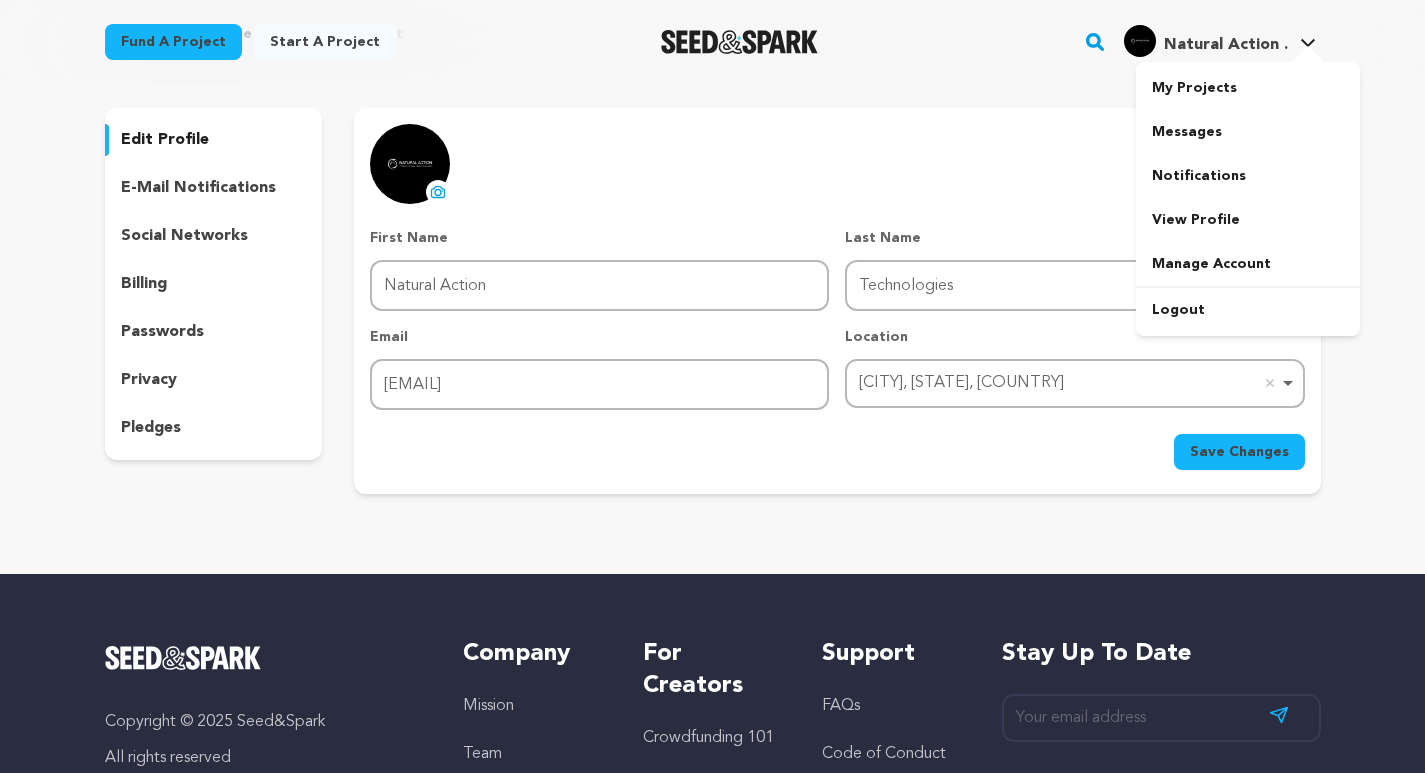 click 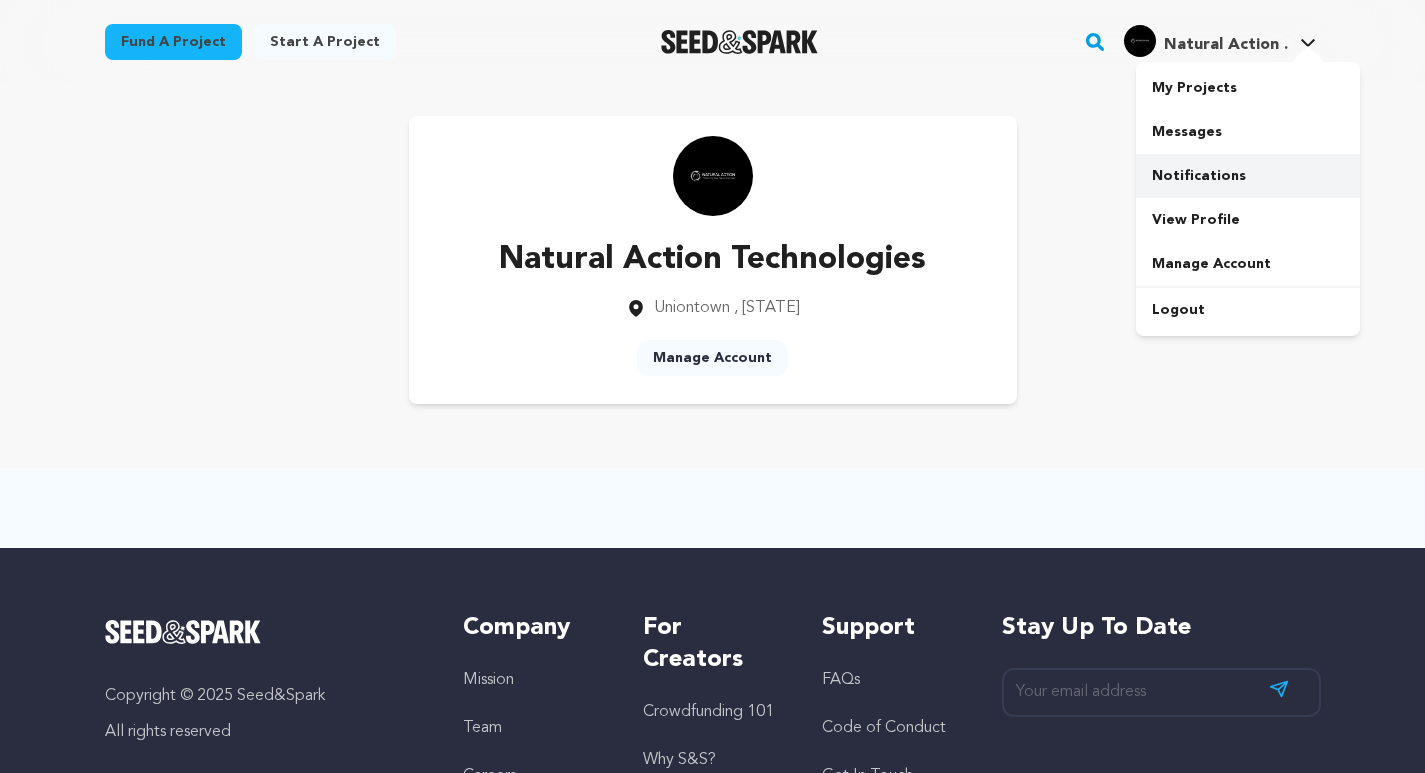 scroll, scrollTop: 0, scrollLeft: 0, axis: both 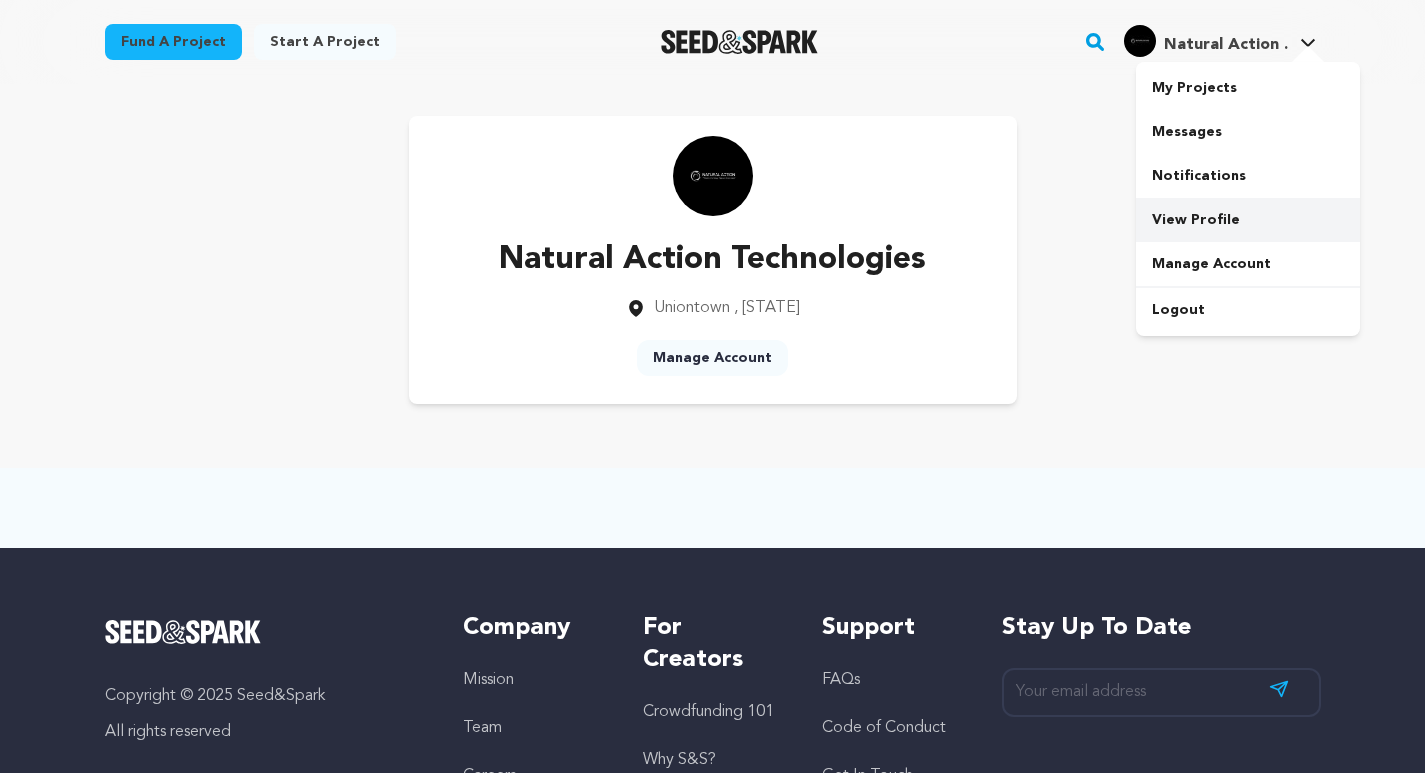 click on "View Profile" at bounding box center [1248, 220] 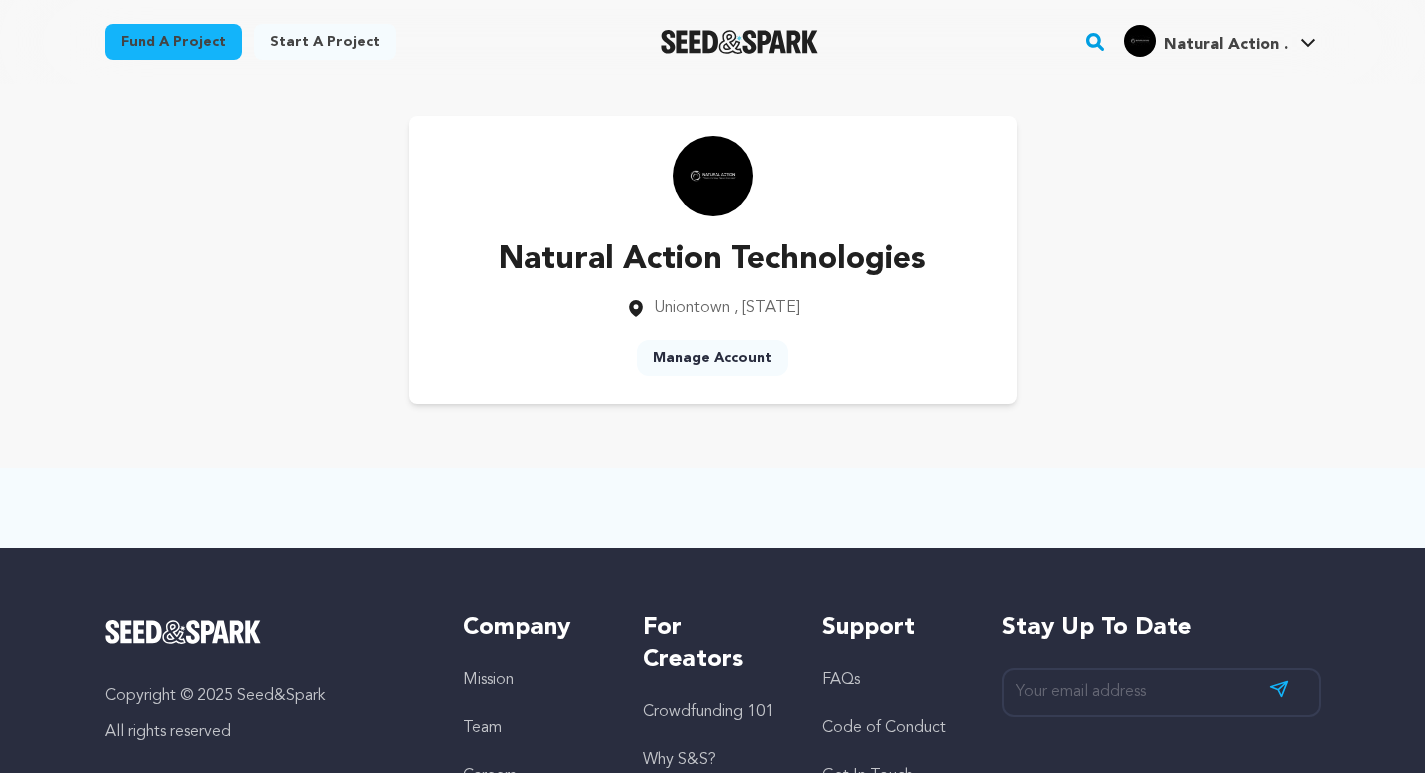 scroll, scrollTop: 0, scrollLeft: 0, axis: both 